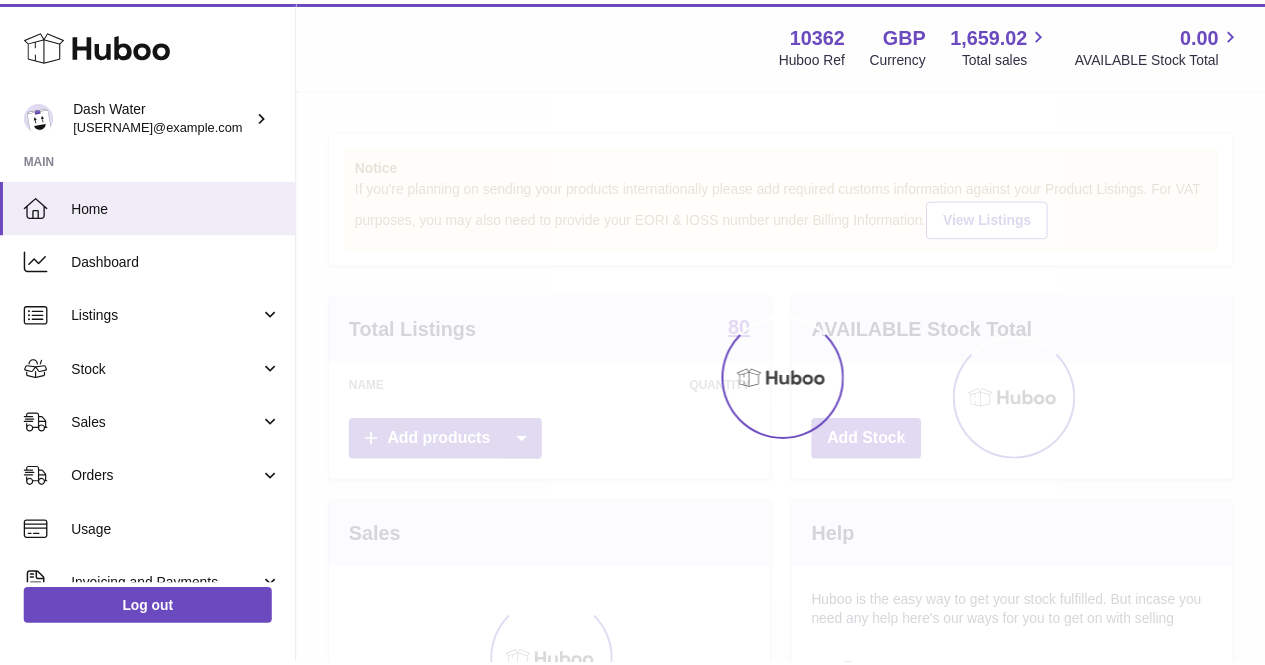 scroll, scrollTop: 0, scrollLeft: 0, axis: both 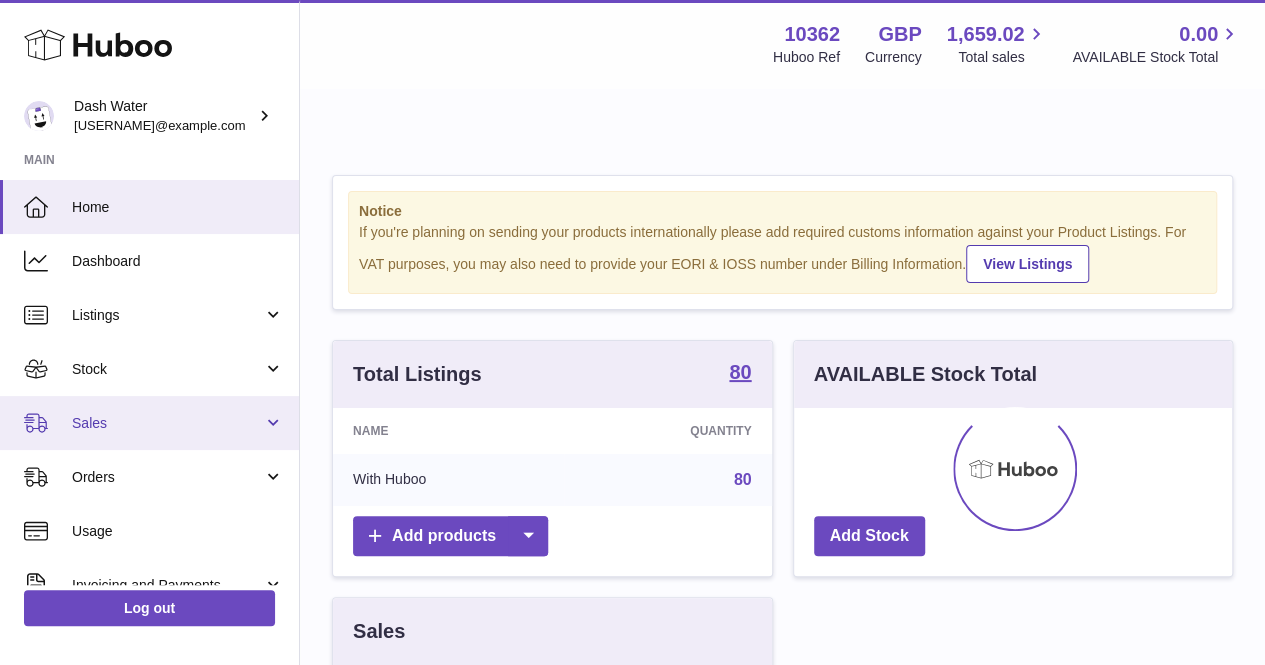click on "Sales" at bounding box center (167, 423) 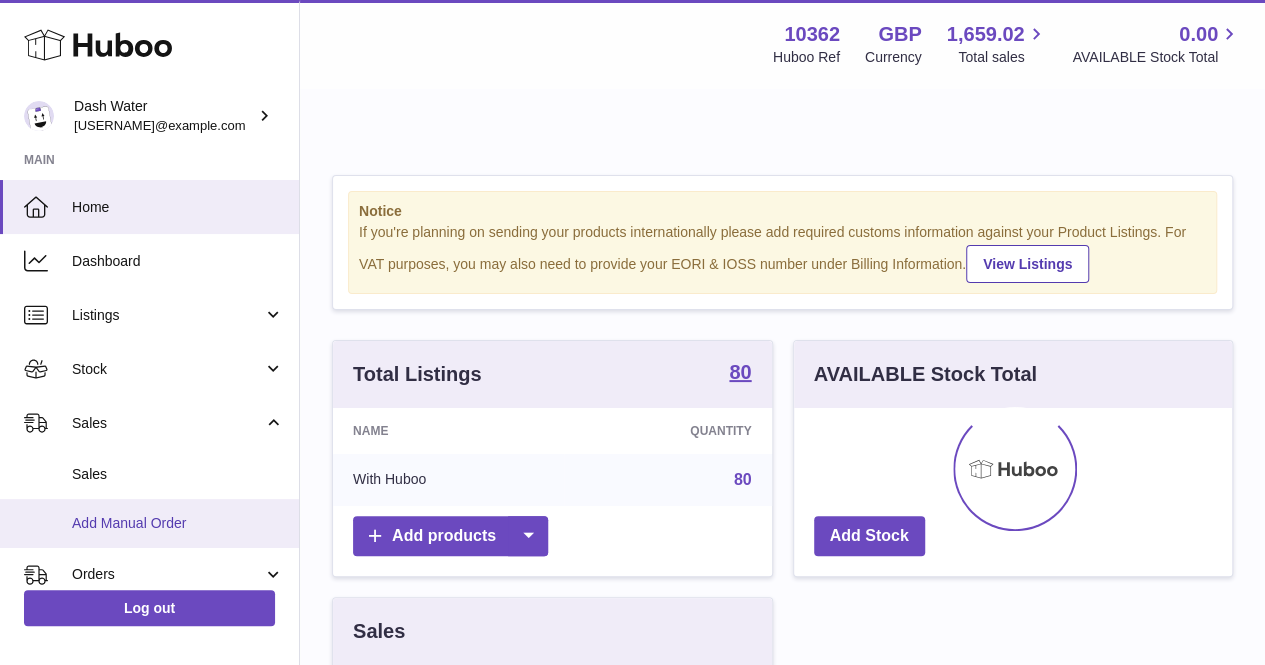 click on "Add Manual Order" at bounding box center [149, 523] 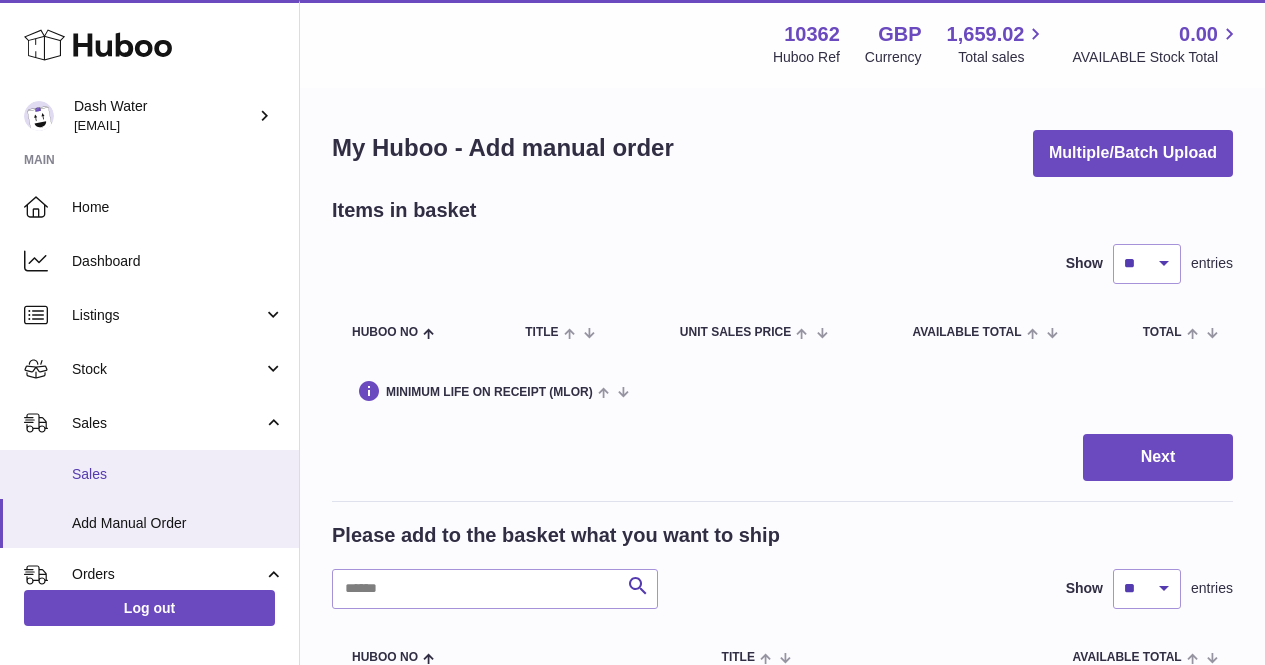 scroll, scrollTop: 0, scrollLeft: 0, axis: both 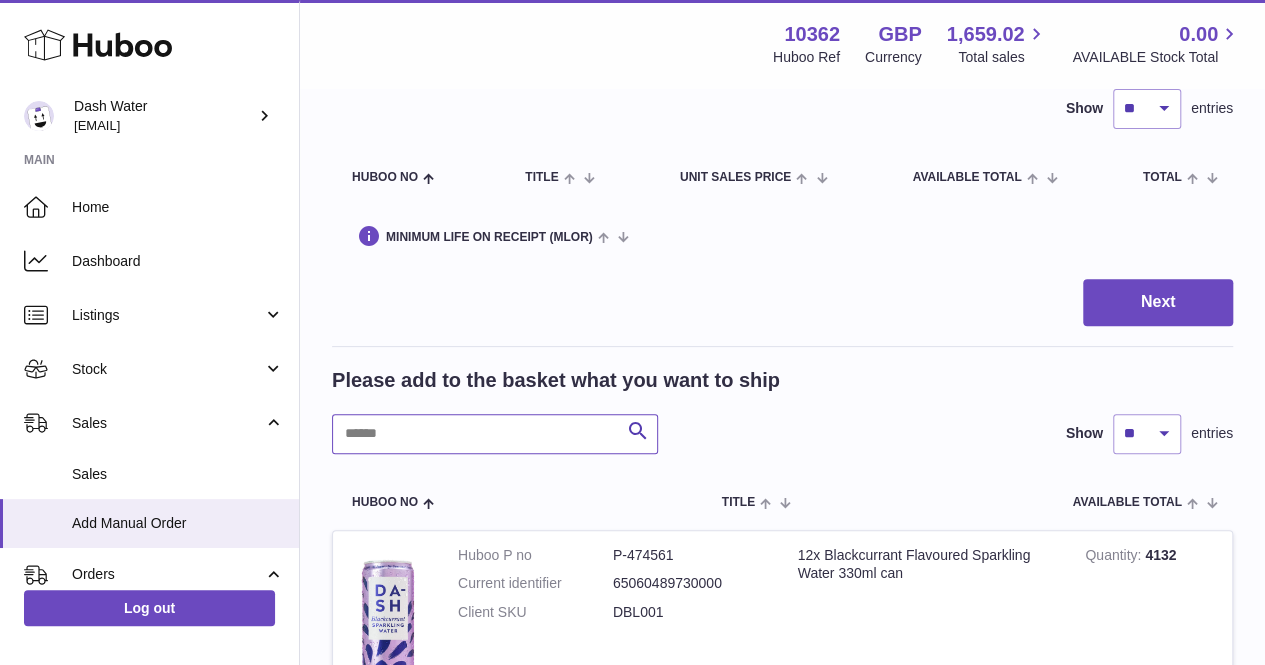 click at bounding box center [495, 434] 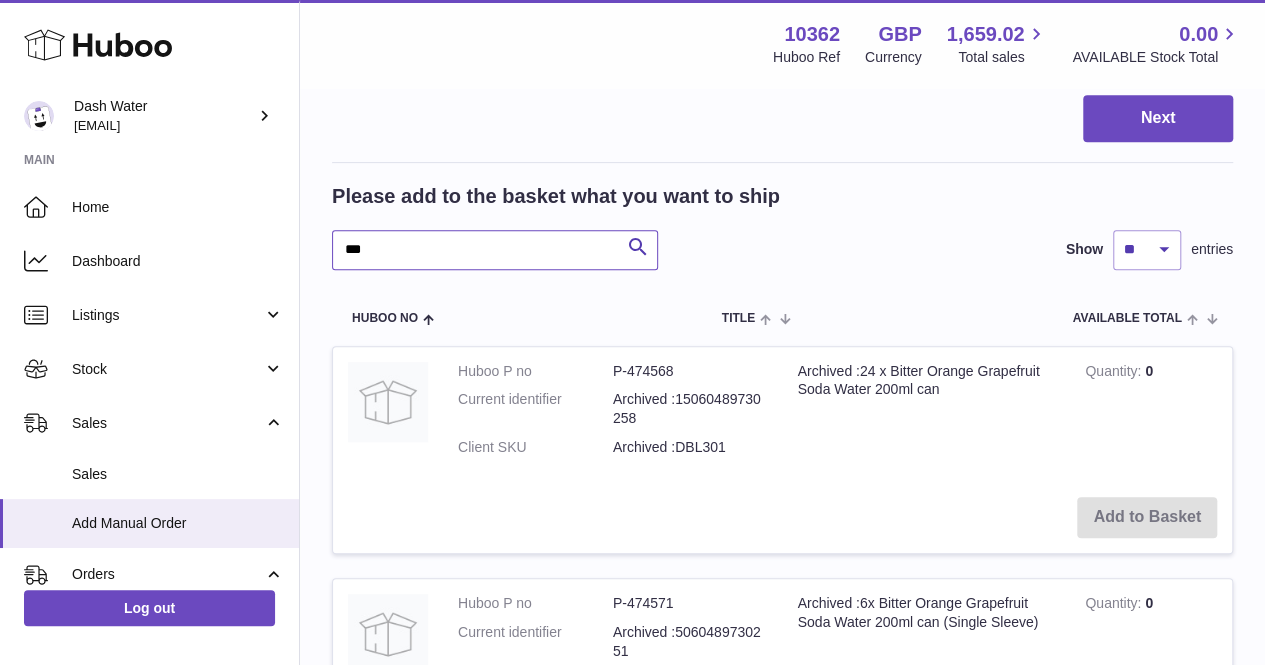 scroll, scrollTop: 400, scrollLeft: 0, axis: vertical 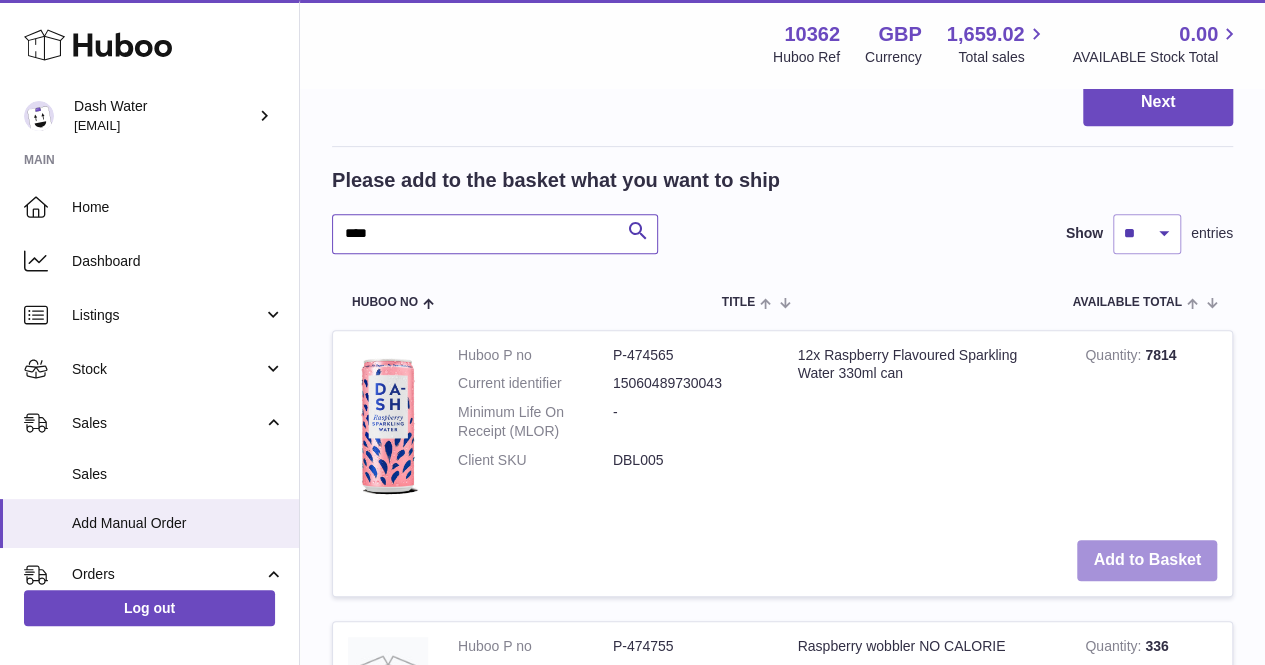 type on "****" 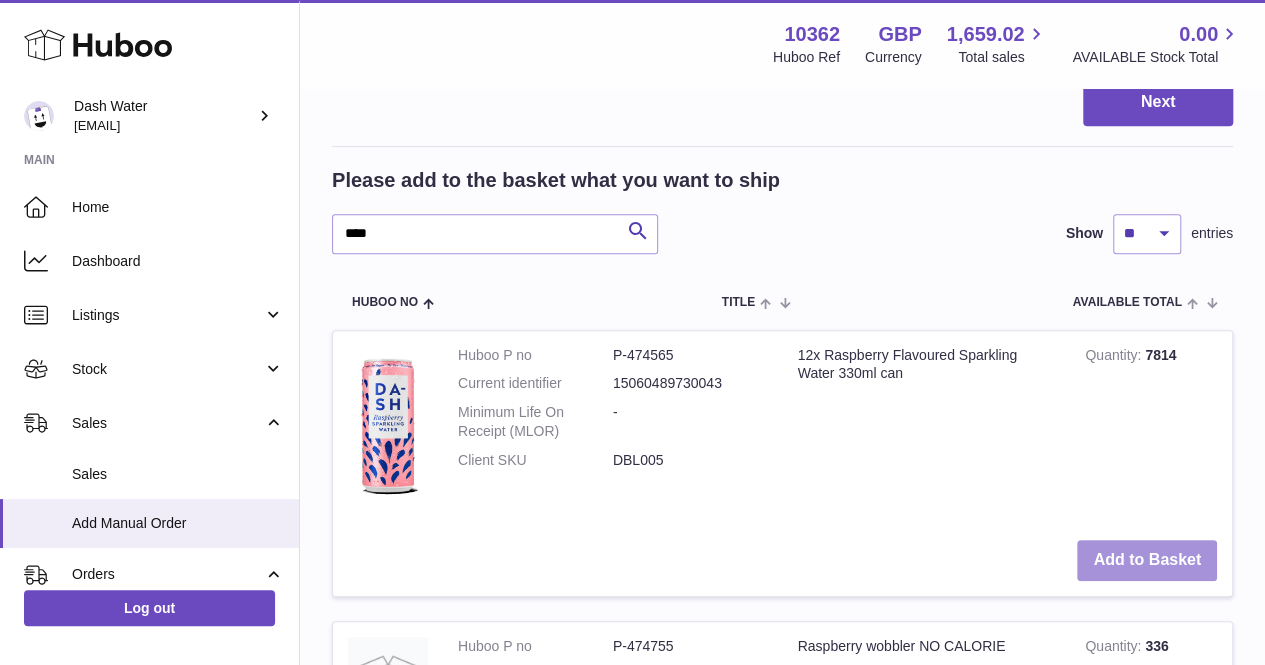 click on "Add to Basket" at bounding box center [1147, 560] 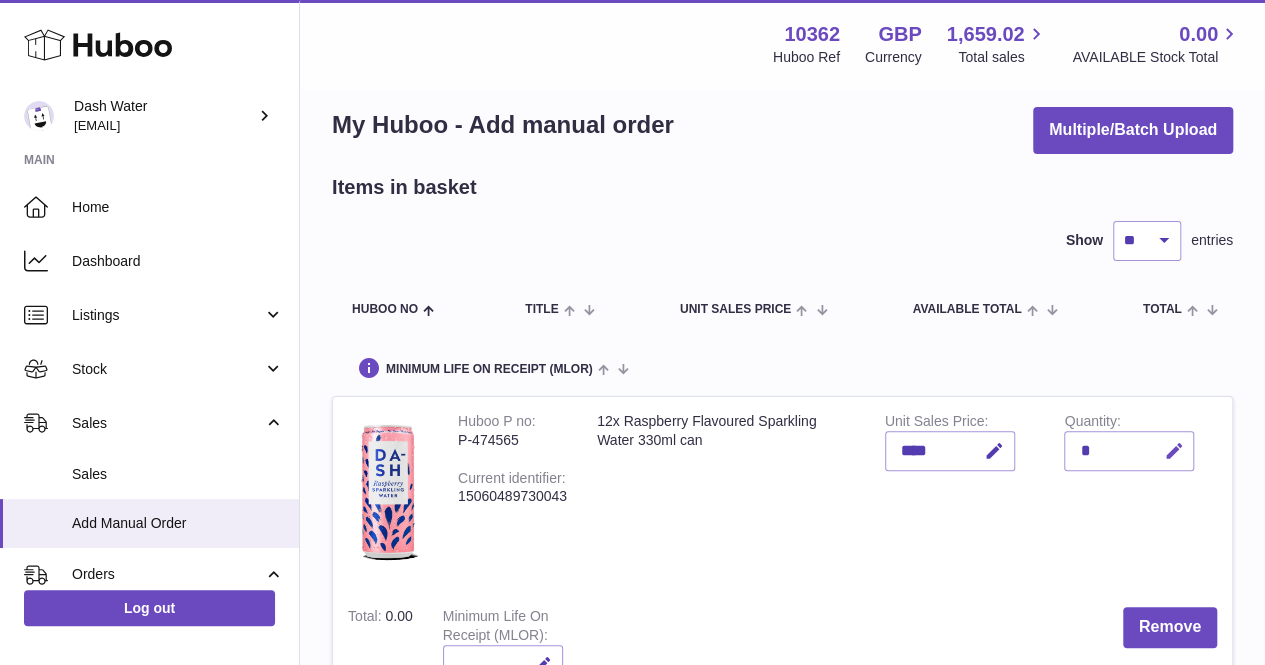 scroll, scrollTop: 100, scrollLeft: 0, axis: vertical 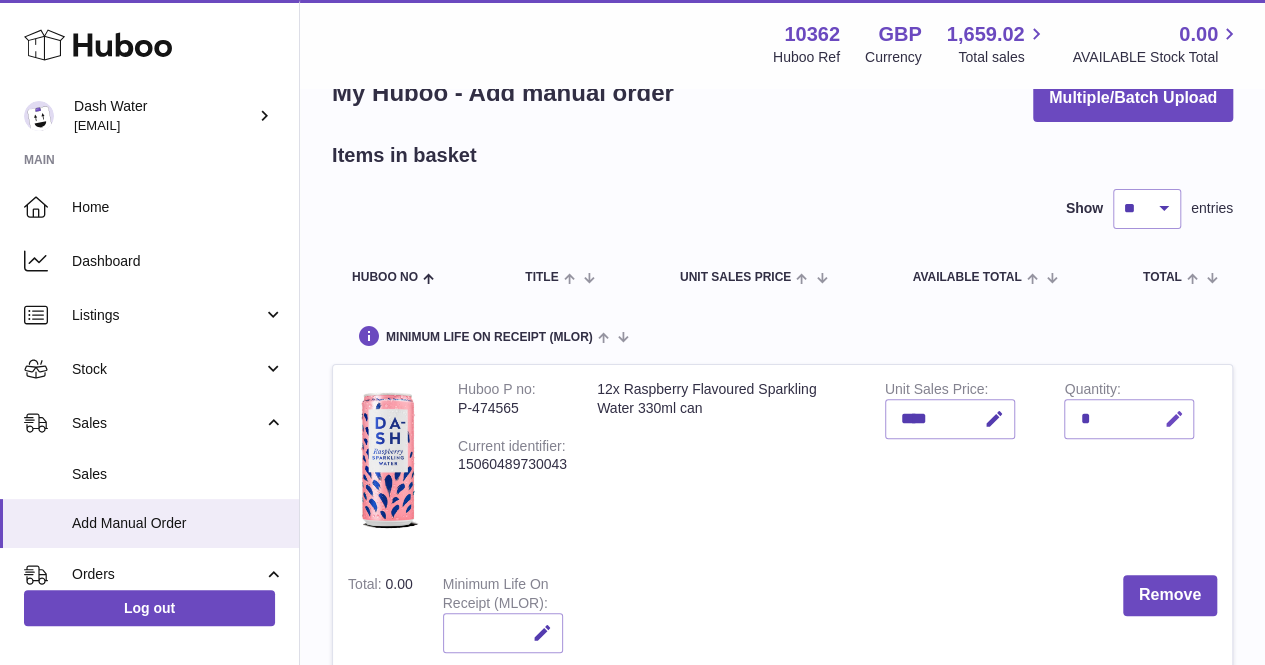 click at bounding box center (1173, 419) 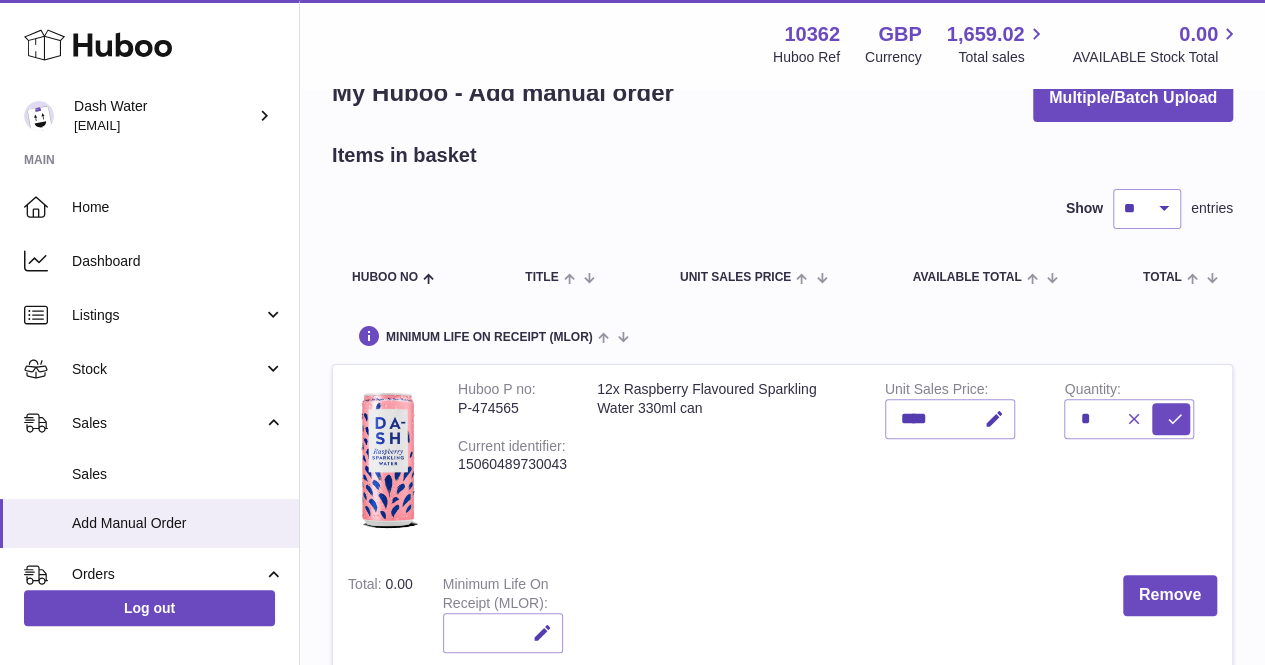 click at bounding box center (1133, 419) 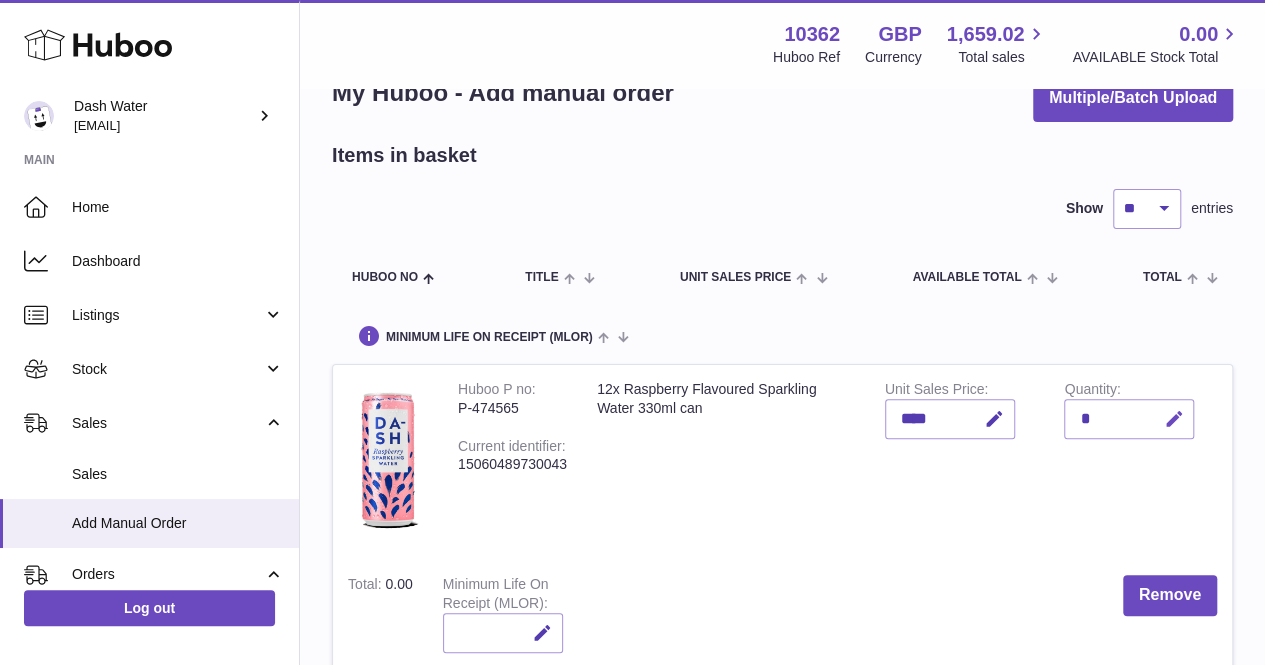 click at bounding box center [1173, 419] 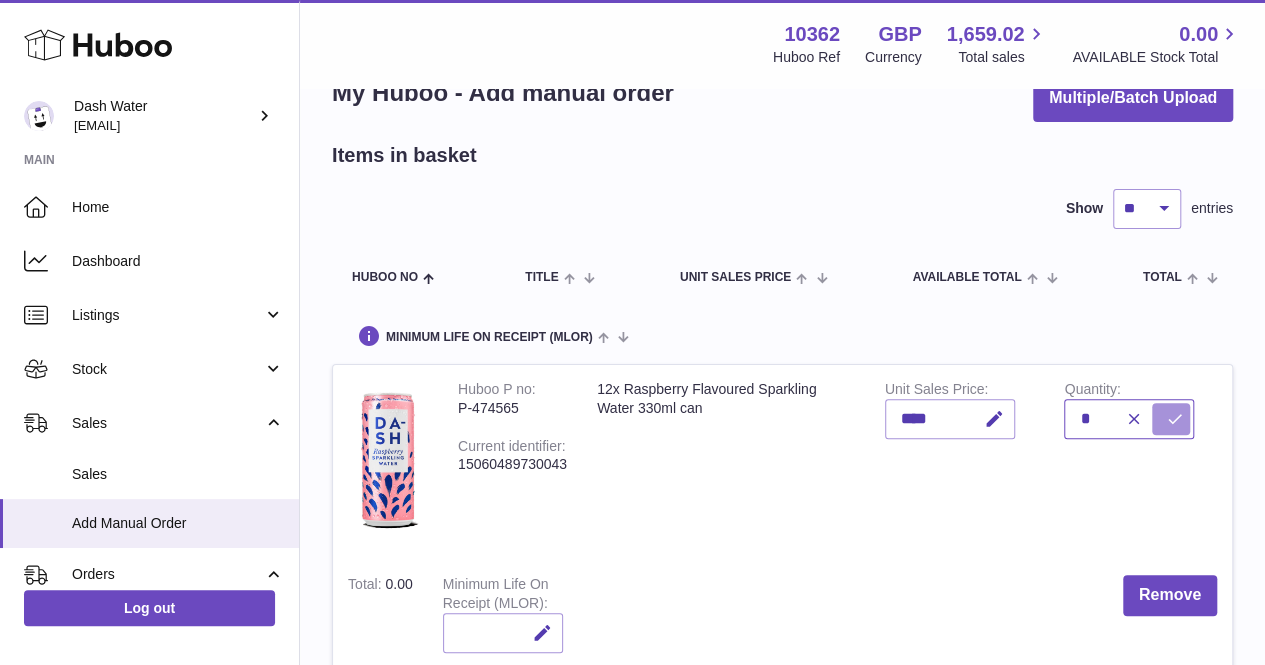 type on "*" 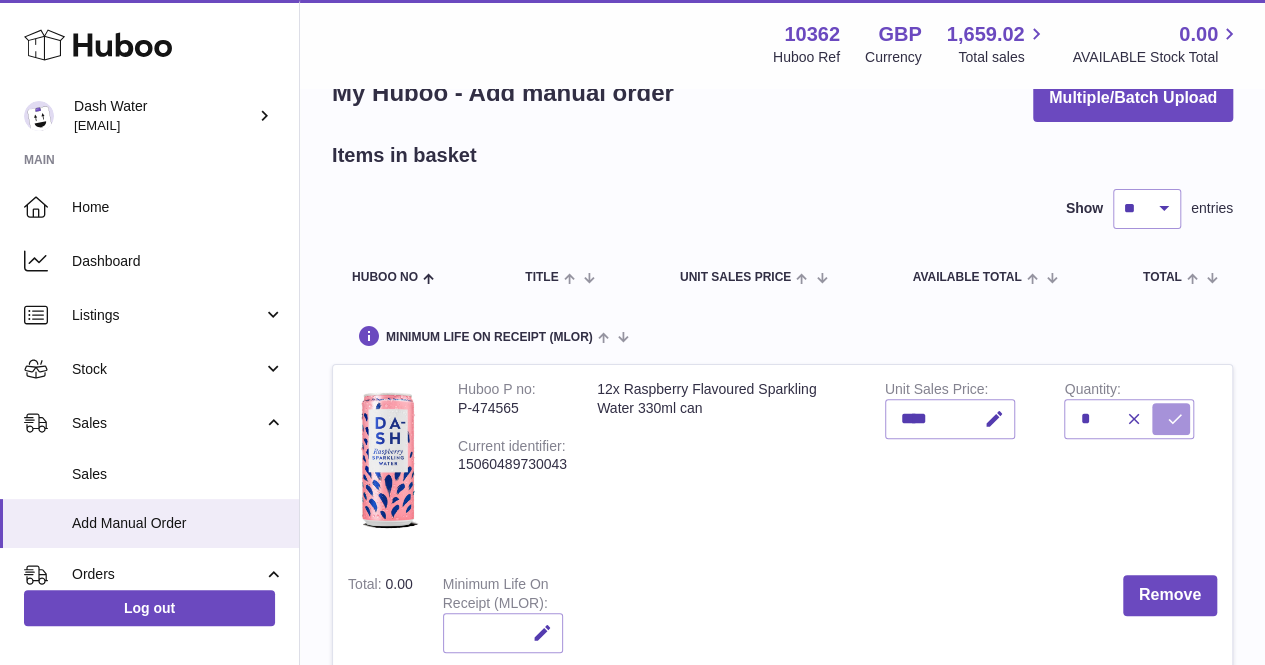 click at bounding box center (1171, 419) 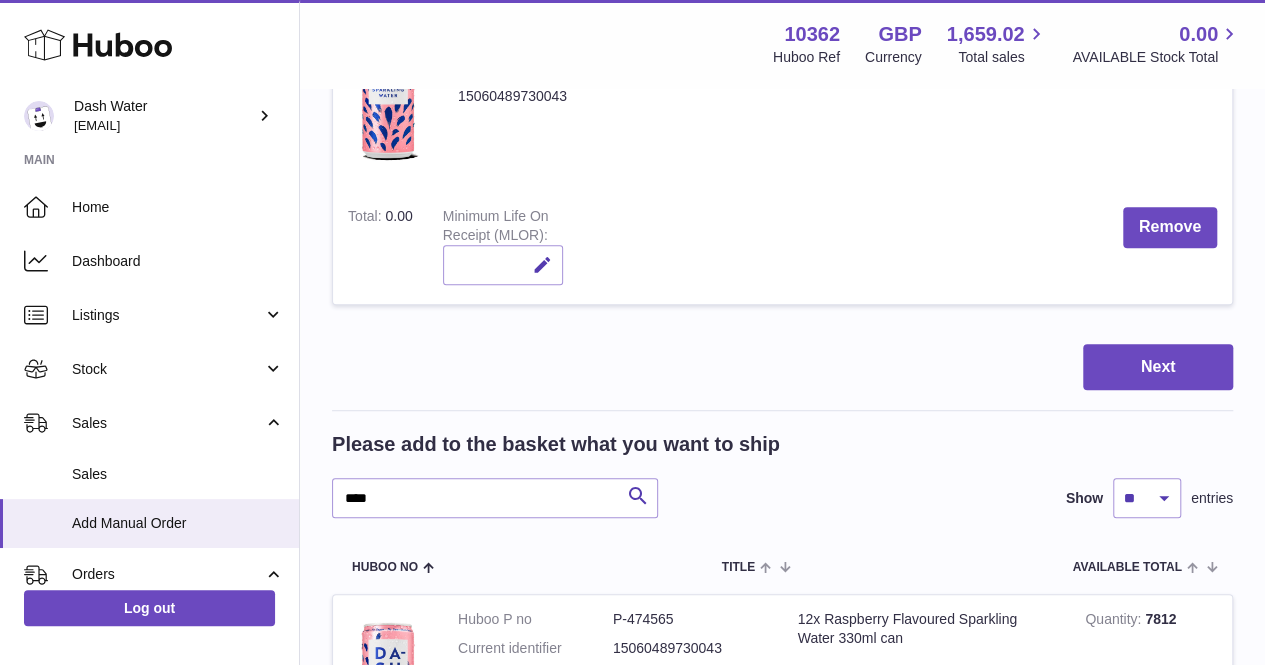 scroll, scrollTop: 500, scrollLeft: 0, axis: vertical 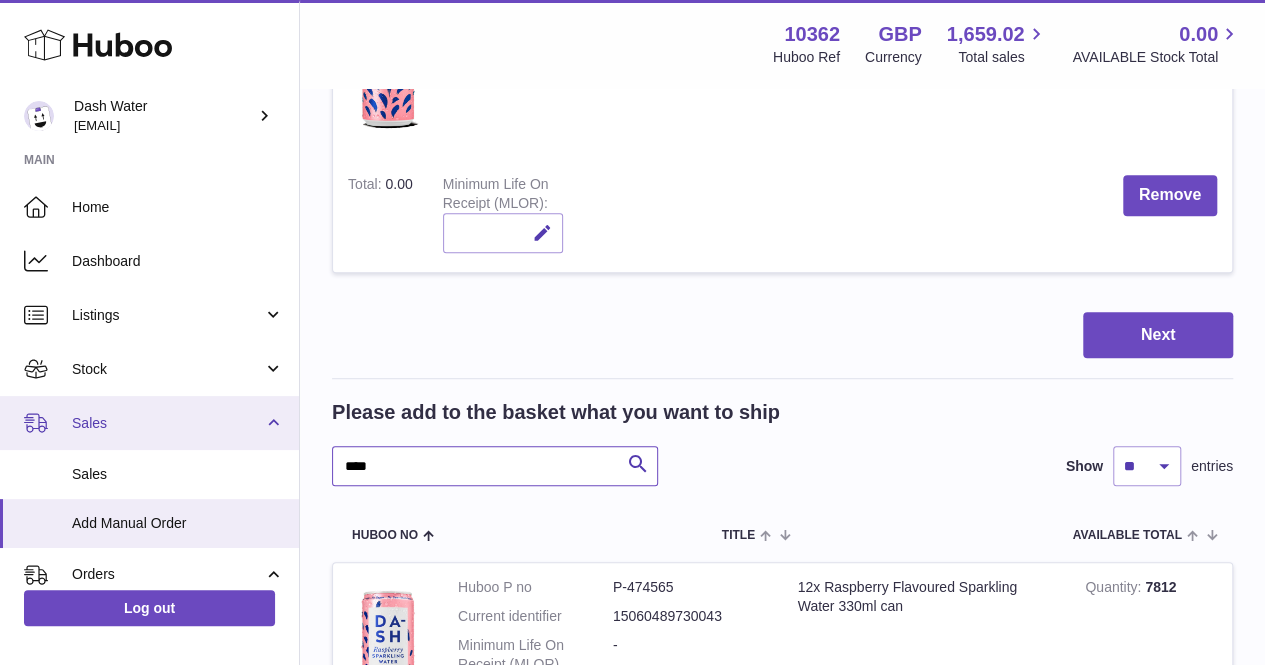 drag, startPoint x: 505, startPoint y: 417, endPoint x: 290, endPoint y: 409, distance: 215.14879 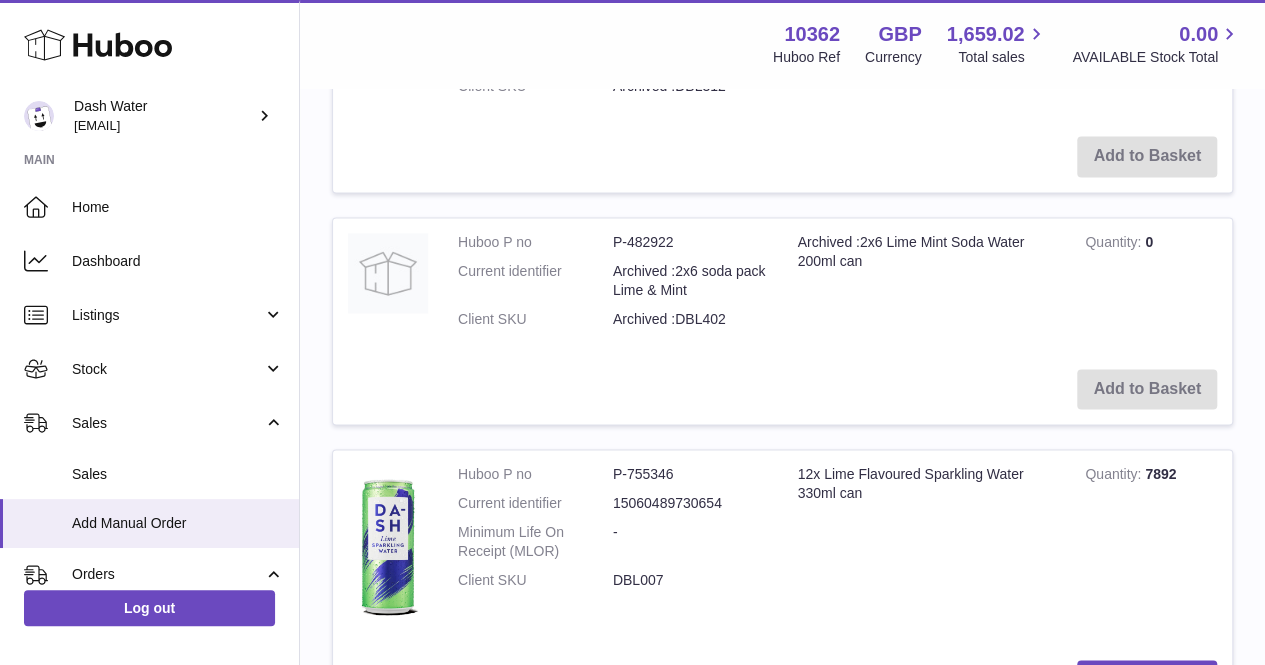 scroll, scrollTop: 1400, scrollLeft: 0, axis: vertical 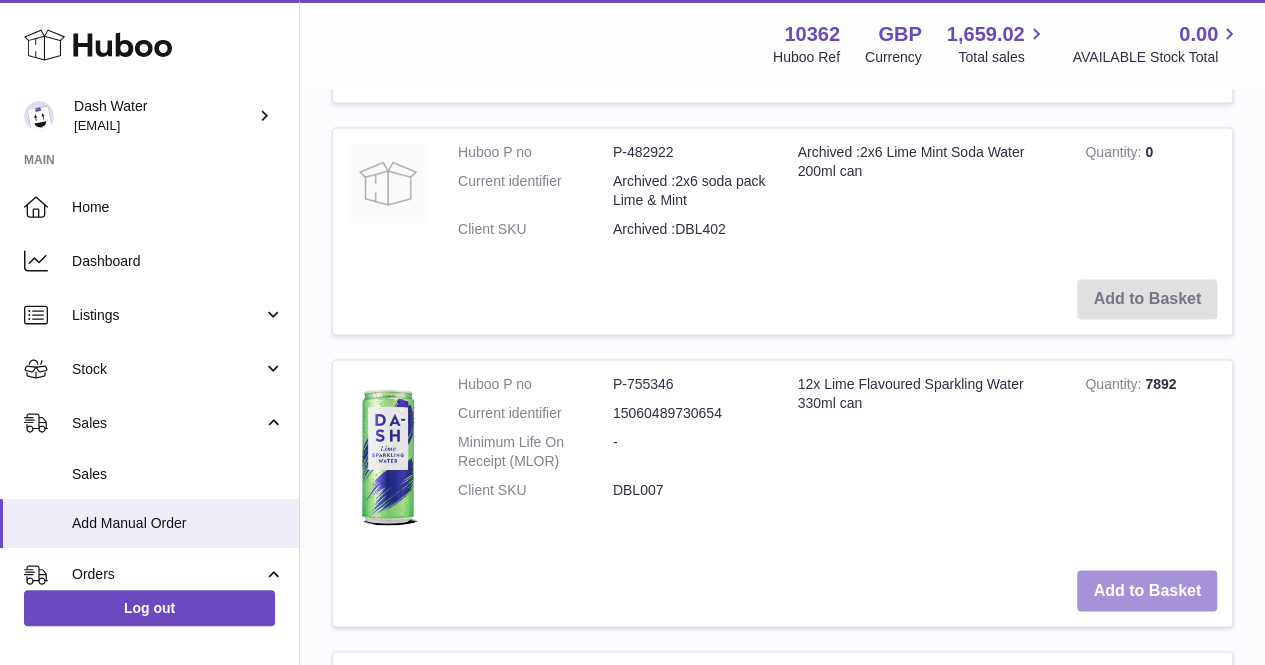 type on "****" 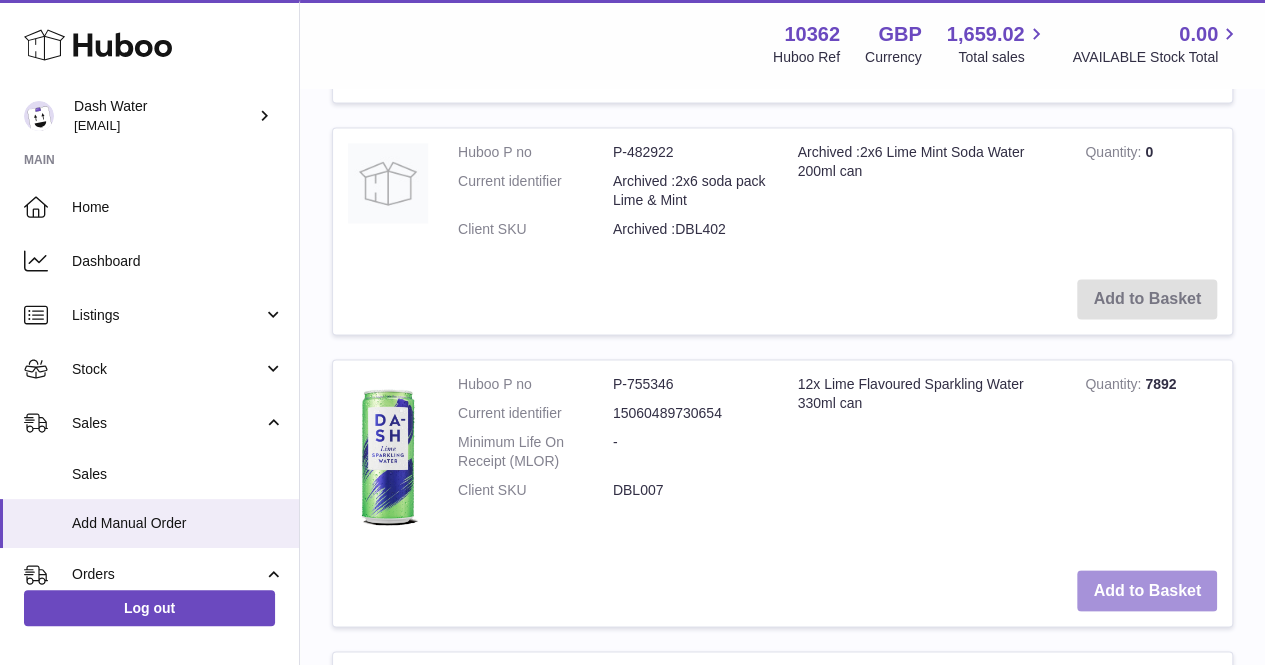 click on "Add to Basket" at bounding box center (1147, 590) 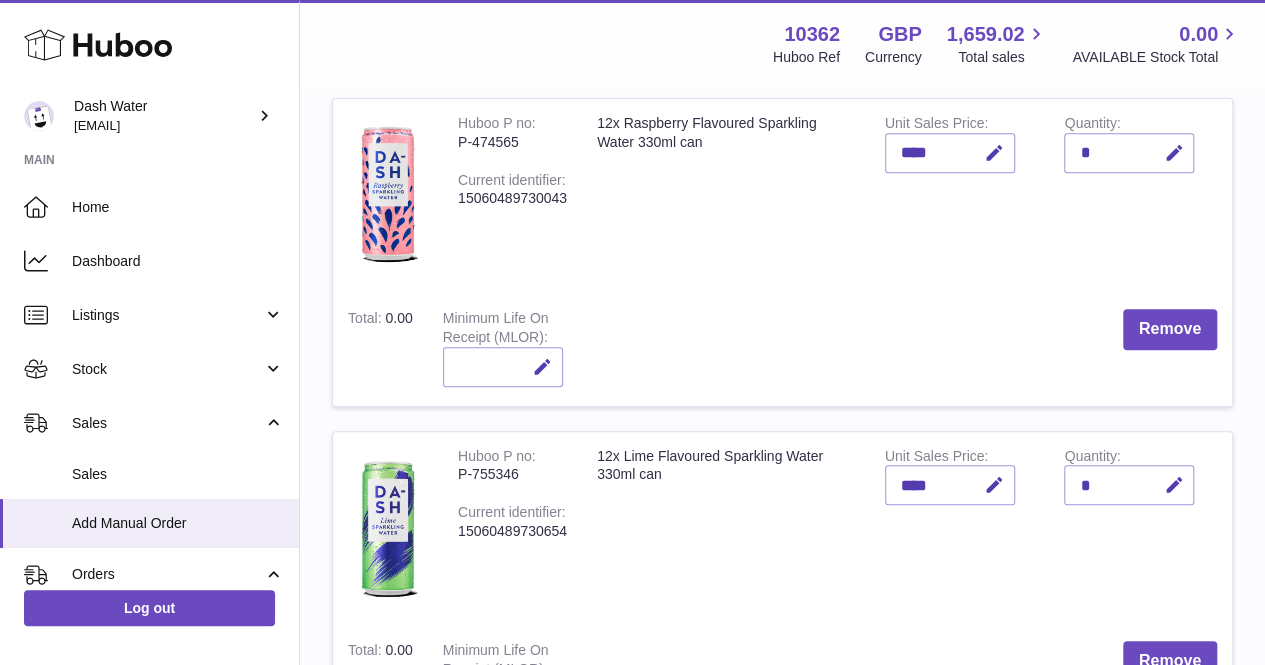 scroll, scrollTop: 400, scrollLeft: 0, axis: vertical 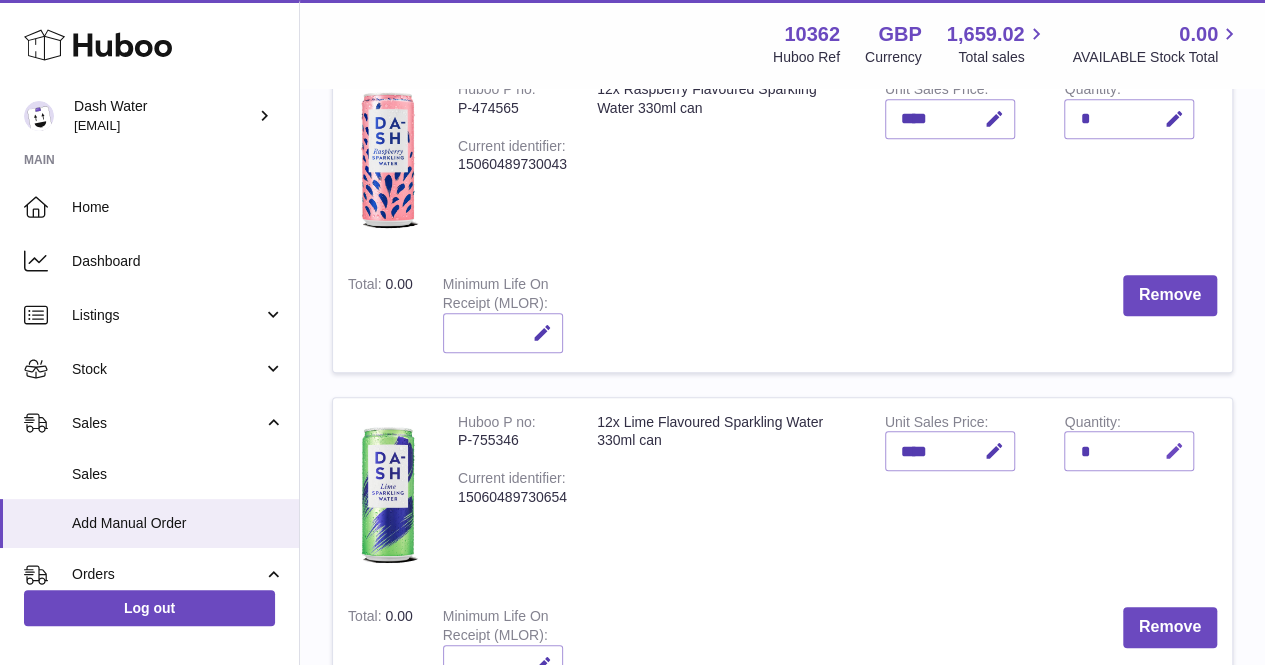 click at bounding box center (1170, 451) 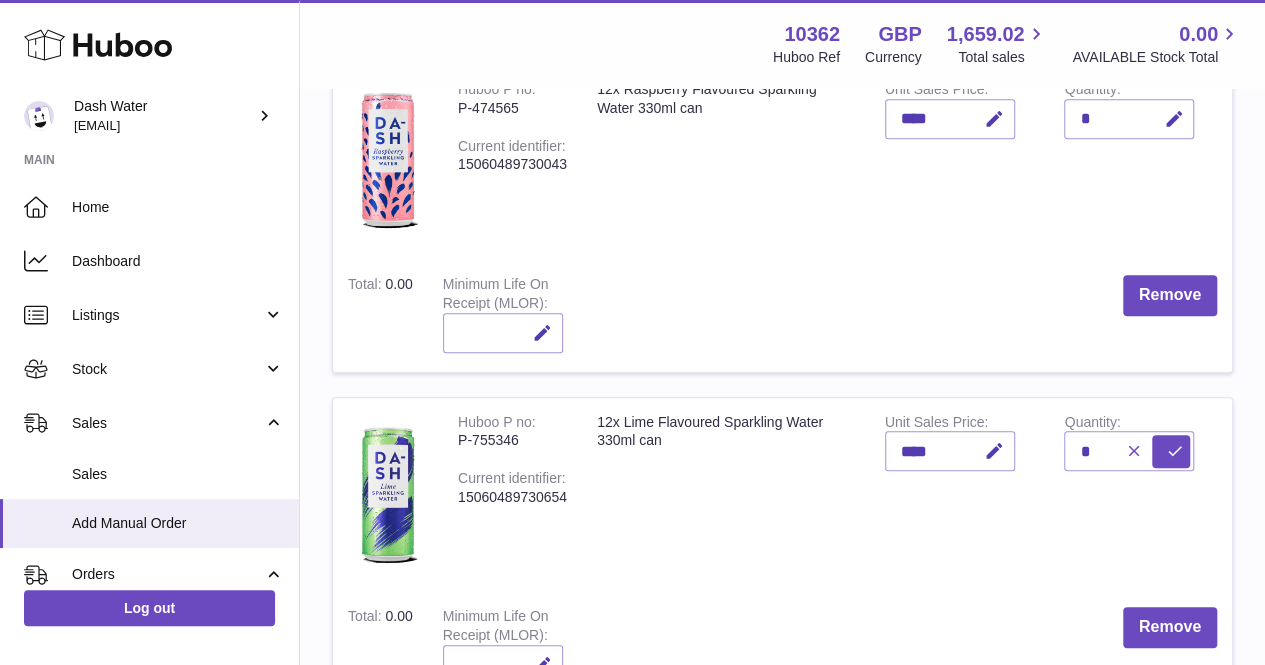 click at bounding box center (1133, 451) 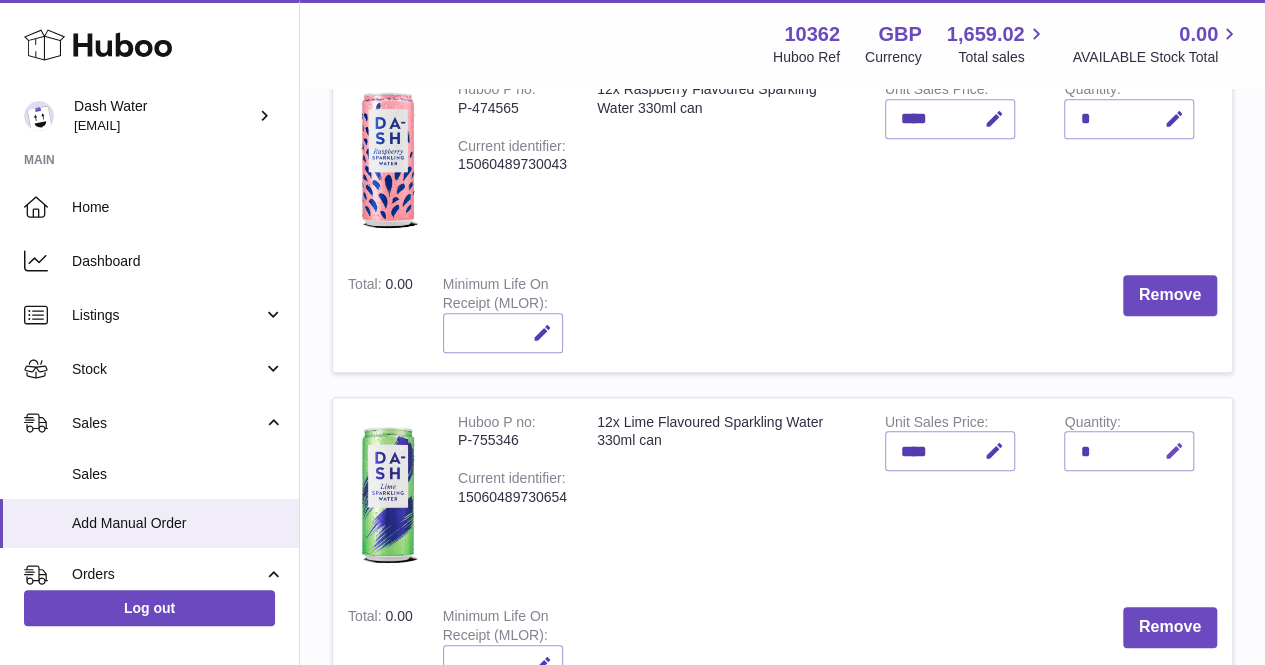 click at bounding box center [1173, 451] 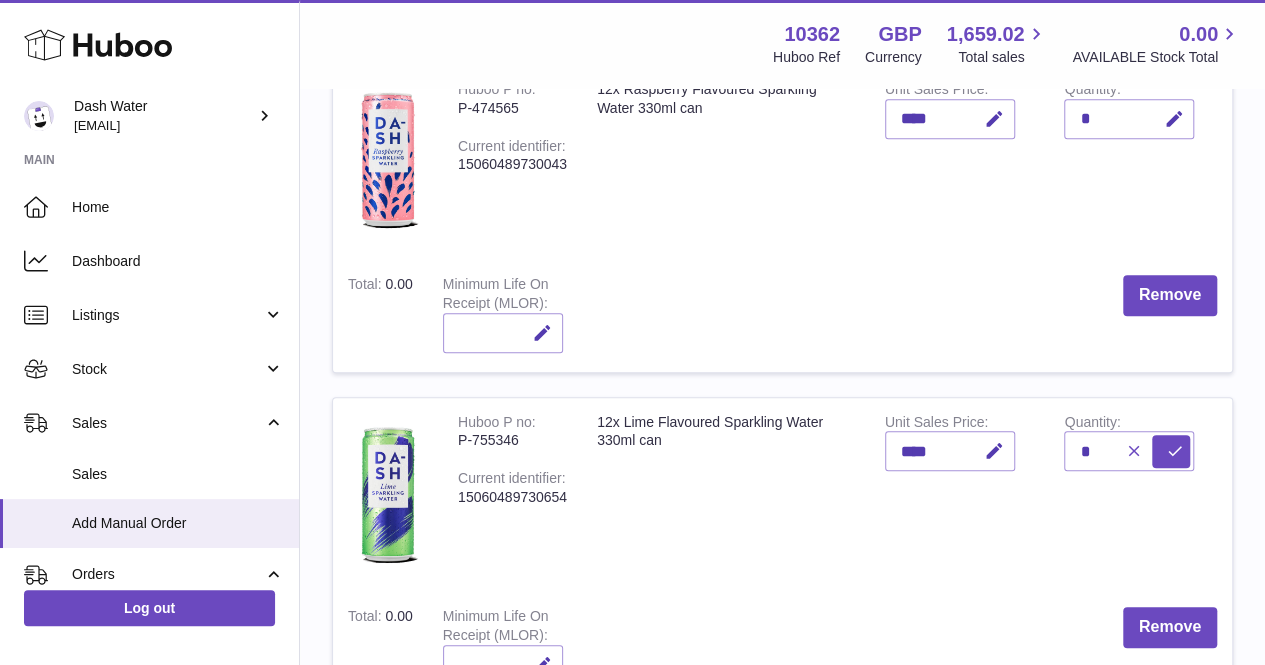 click at bounding box center [1133, 451] 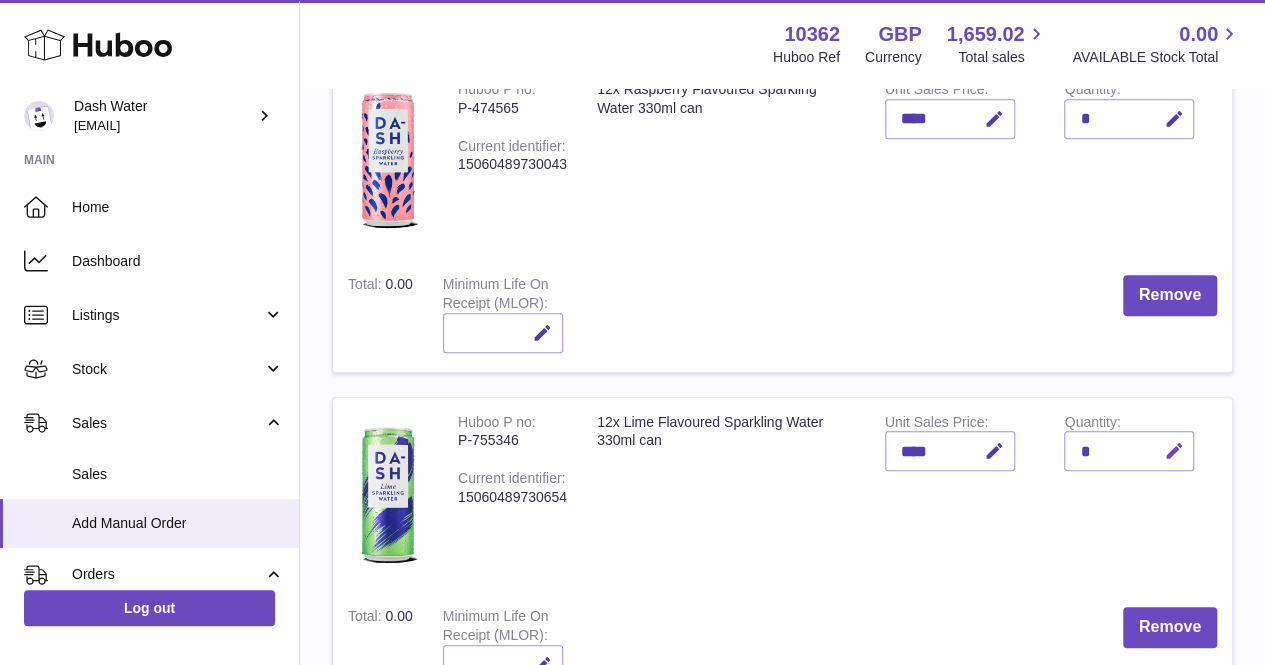 click at bounding box center [1170, 451] 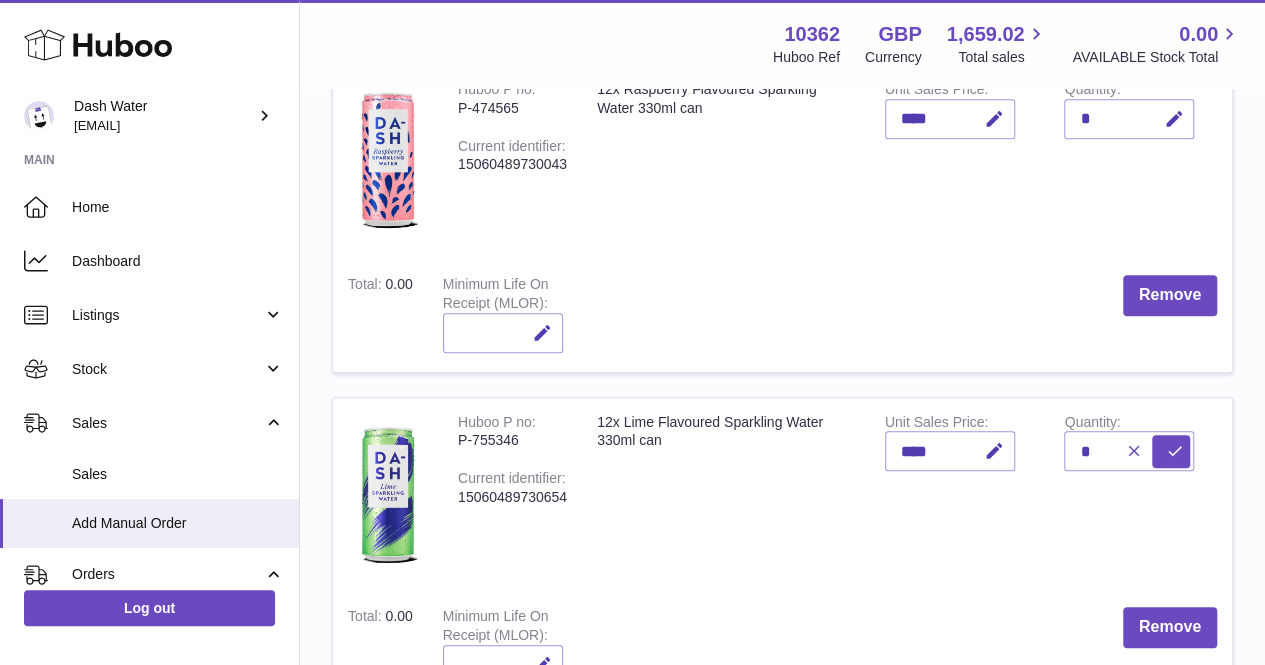 click at bounding box center (1133, 451) 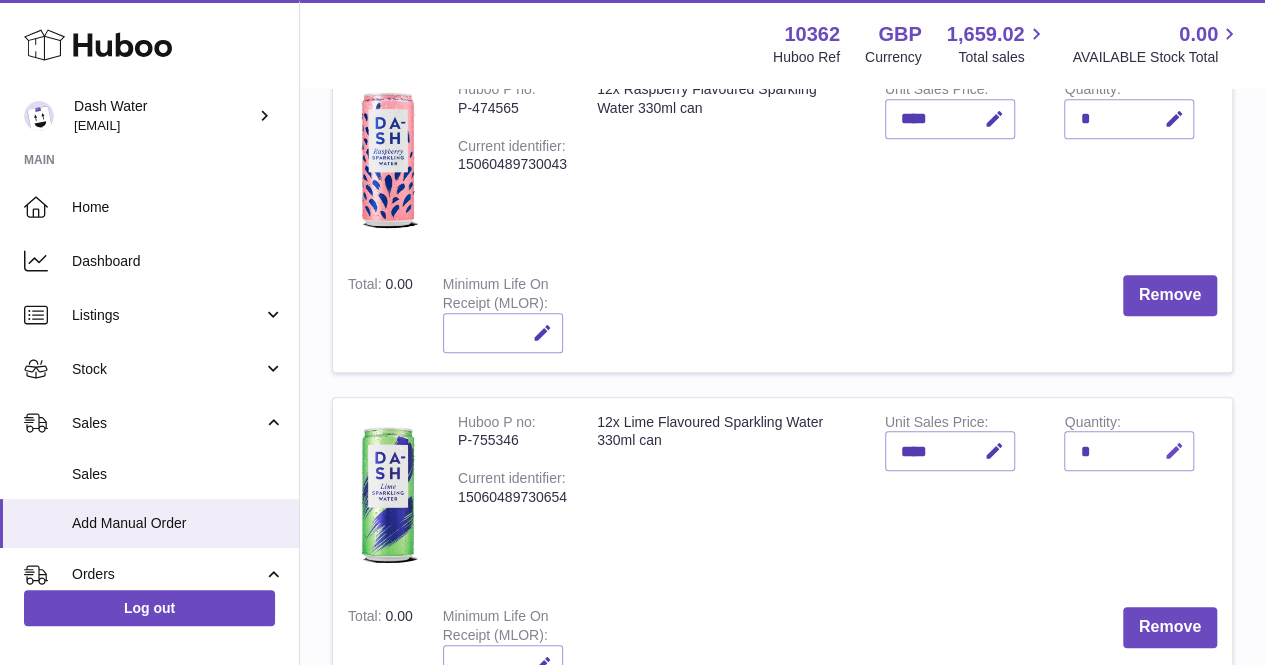 click at bounding box center [1173, 451] 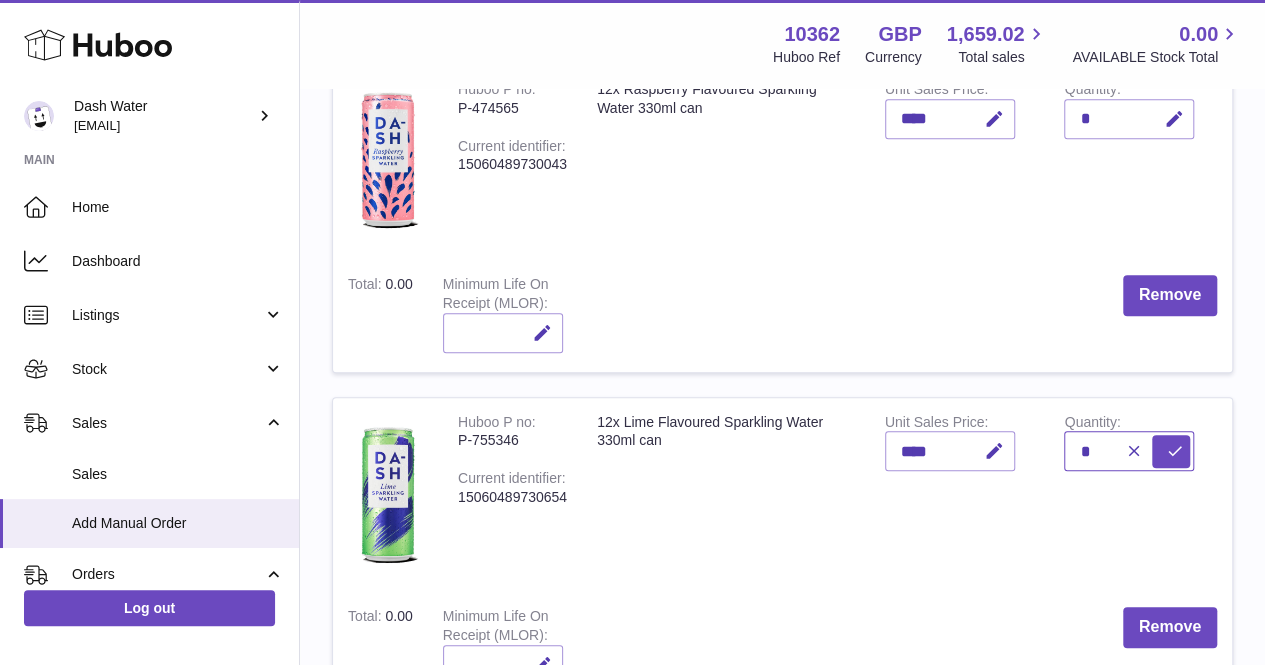 type on "*" 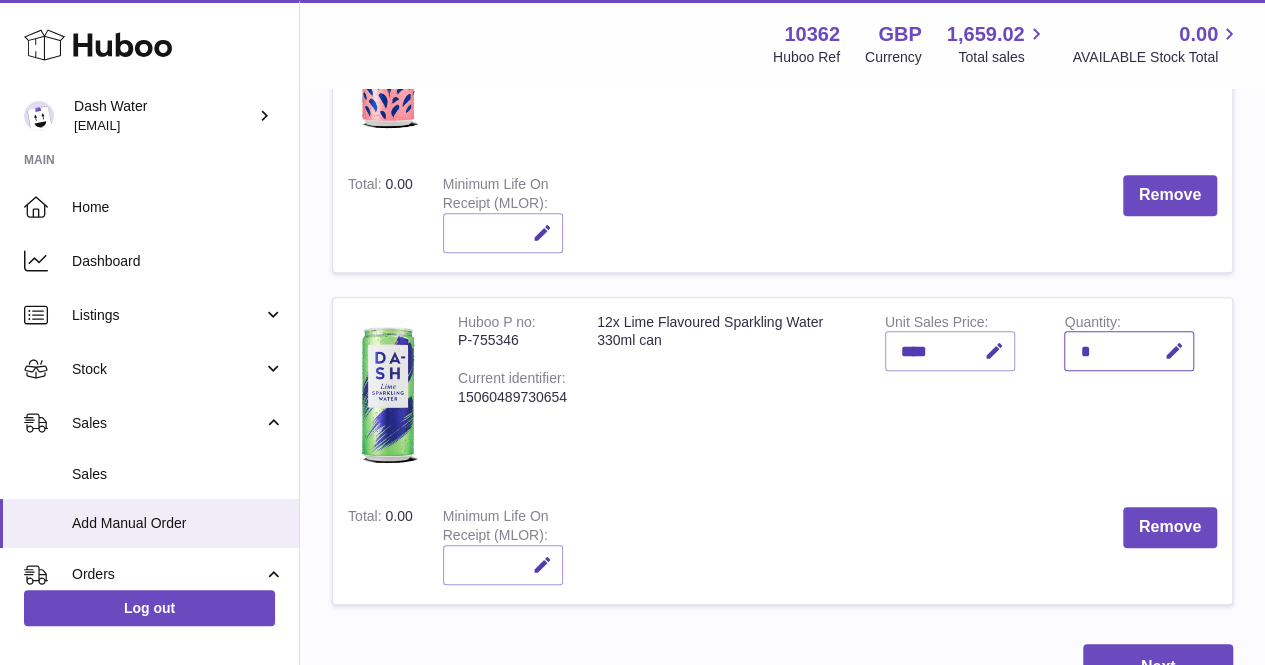 scroll, scrollTop: 700, scrollLeft: 0, axis: vertical 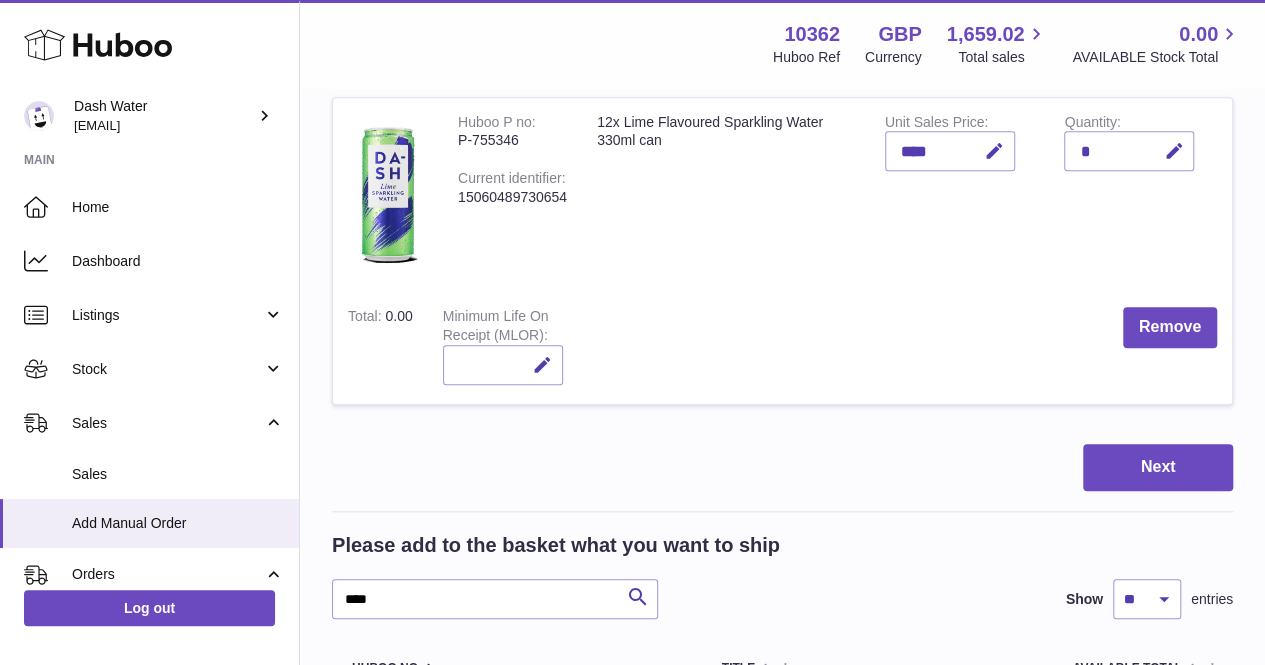 click on "Items in basket
Show
** ** ** ***
entries
Huboo no       Title       Unit Sales Price       AVAILABLE Total       Total       Minimum Life On Receipt (MLOR)
Action
Huboo P no   P-474565   Current identifier   15060489730043
12x Raspberry Flavoured Sparkling Water 330ml can
Unit Sales Price
****
Quantity
*
Total   0.00   Minimum Life On Receipt (MLOR)
Remove
Huboo P no   P-755346   Current identifier   15060489730654
12x Lime Flavoured Sparkling Water 330ml can
Unit Sales Price
****
Quantity
*     Total   0.00" at bounding box center [782, 1208] 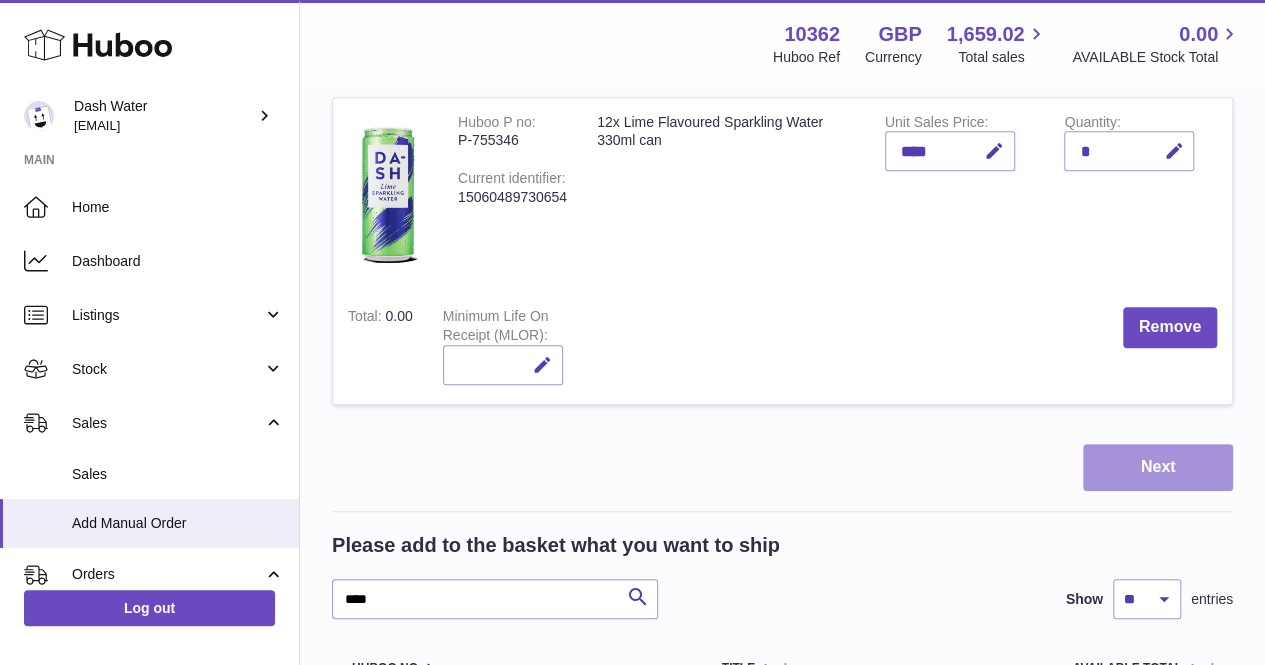 click on "Next" at bounding box center (1158, 467) 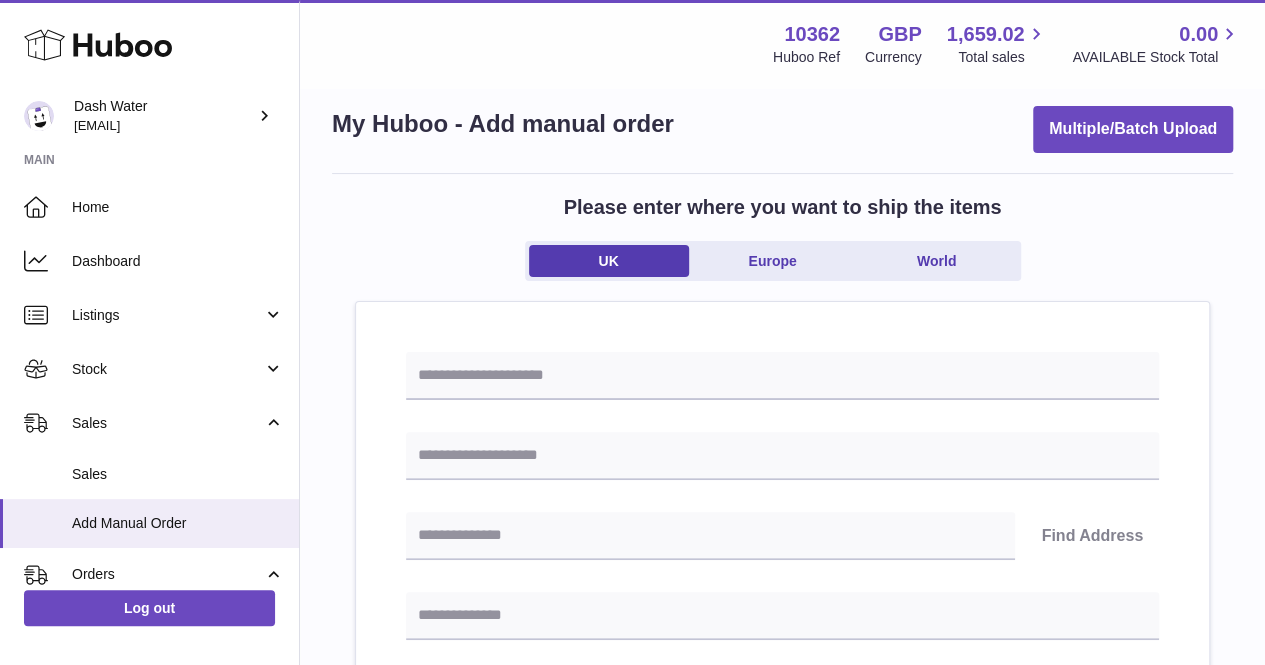 scroll, scrollTop: 100, scrollLeft: 0, axis: vertical 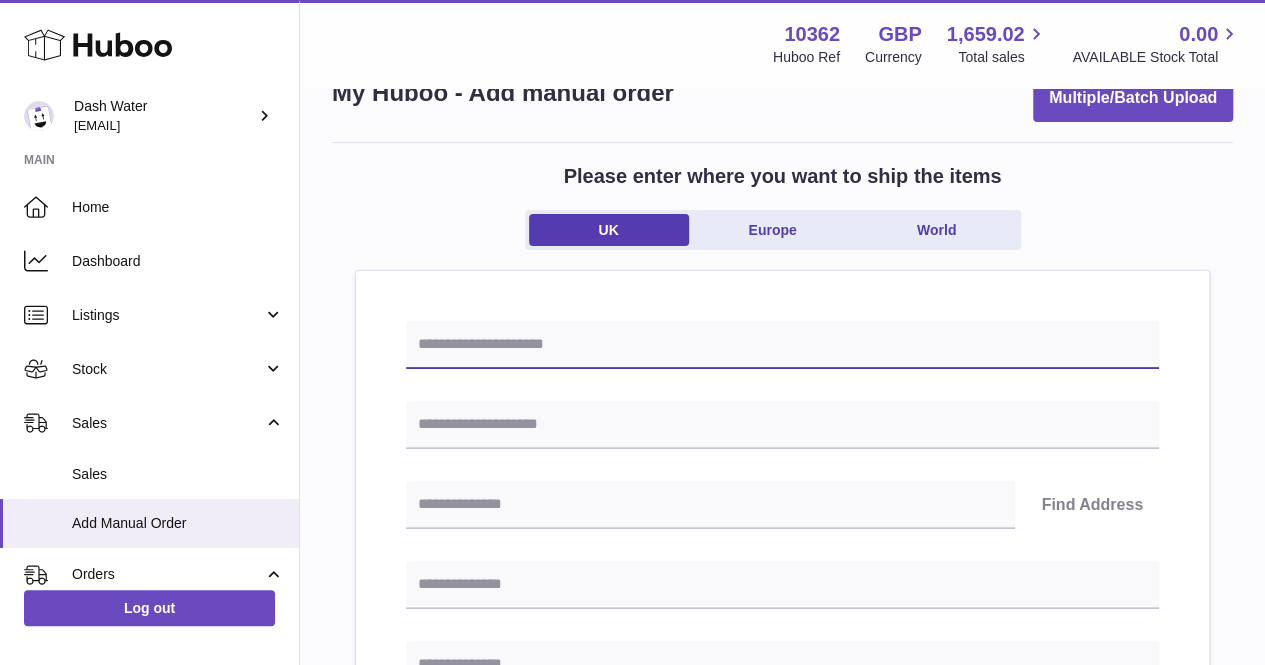 click at bounding box center [782, 345] 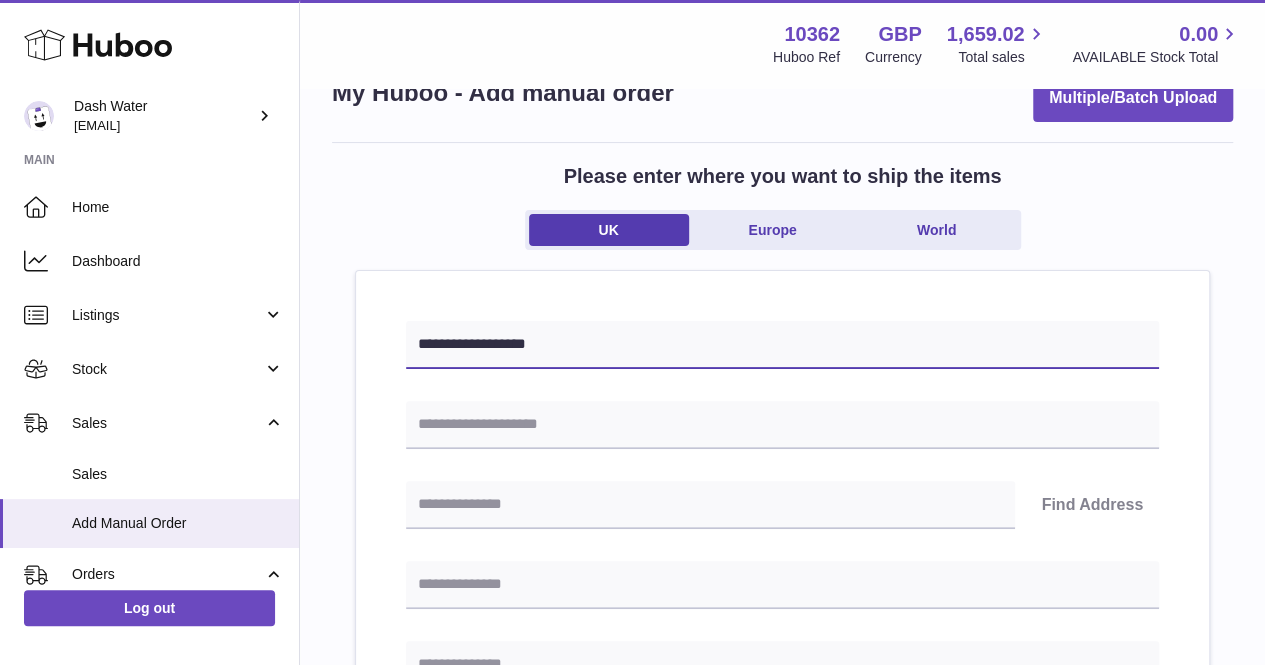 type on "**********" 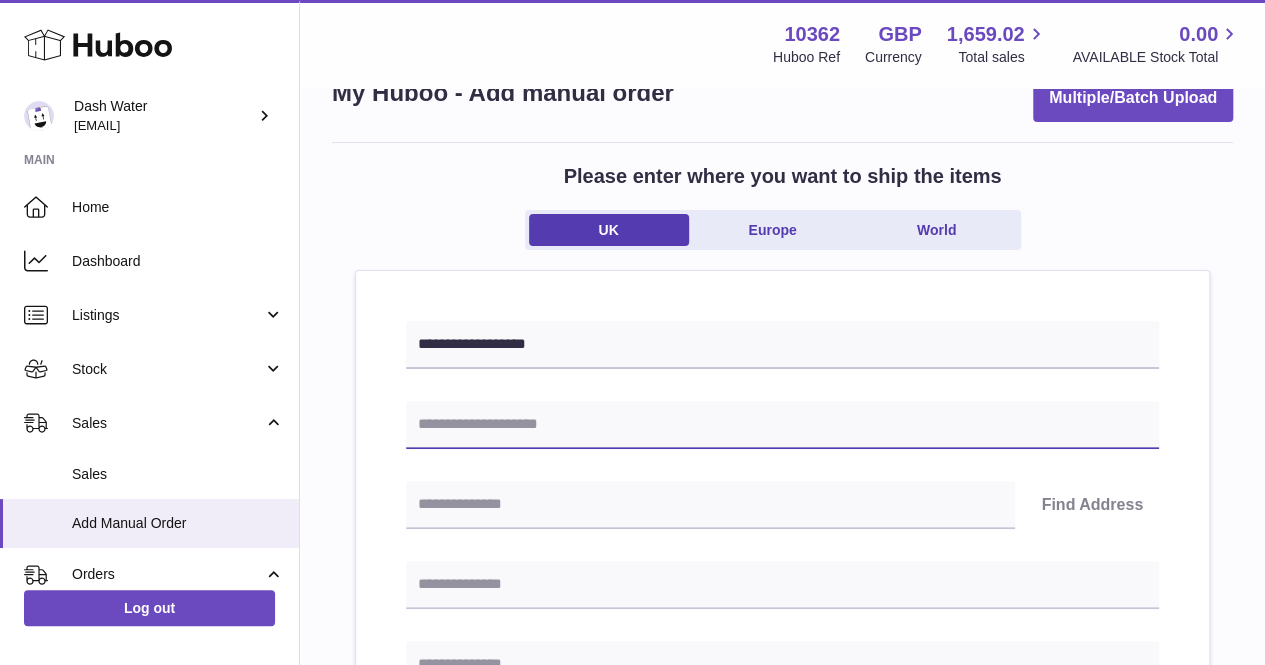 click at bounding box center [782, 425] 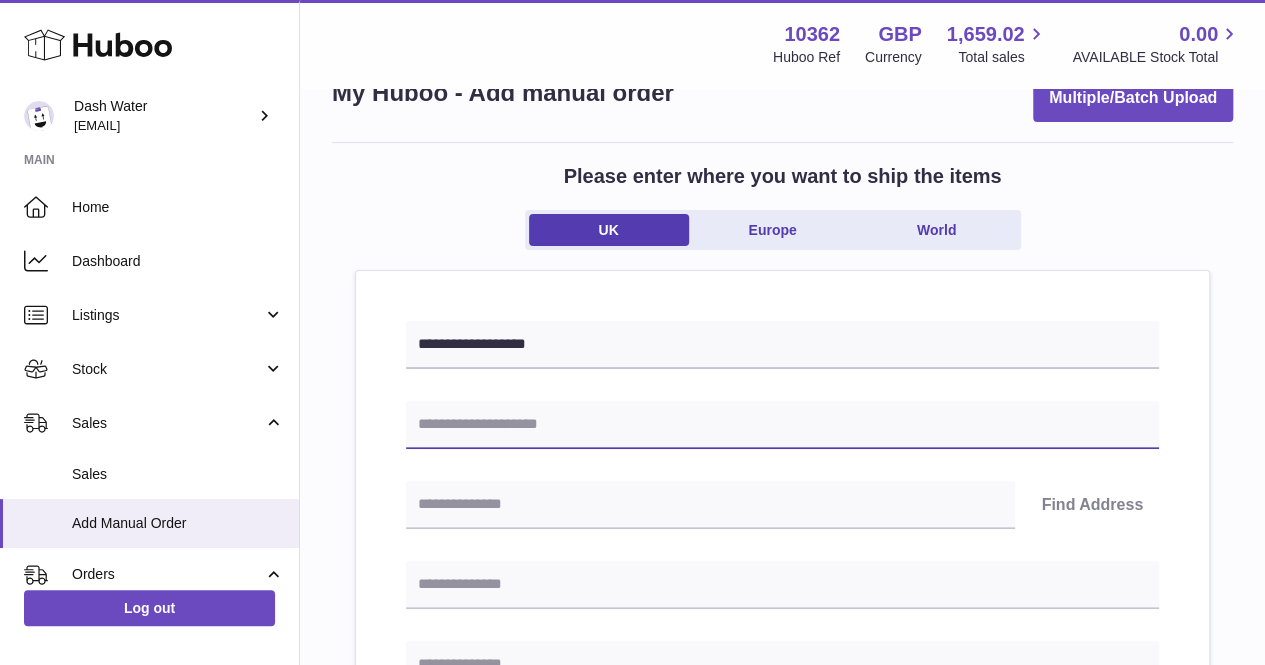 type on "**********" 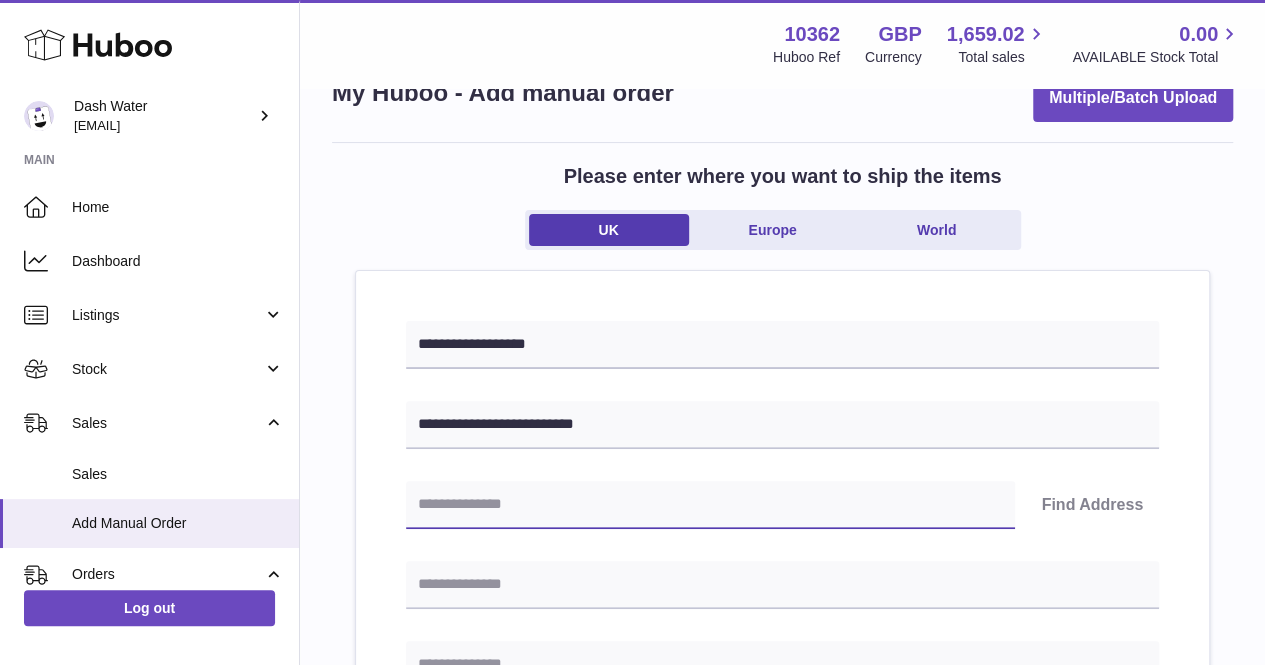 click at bounding box center [710, 505] 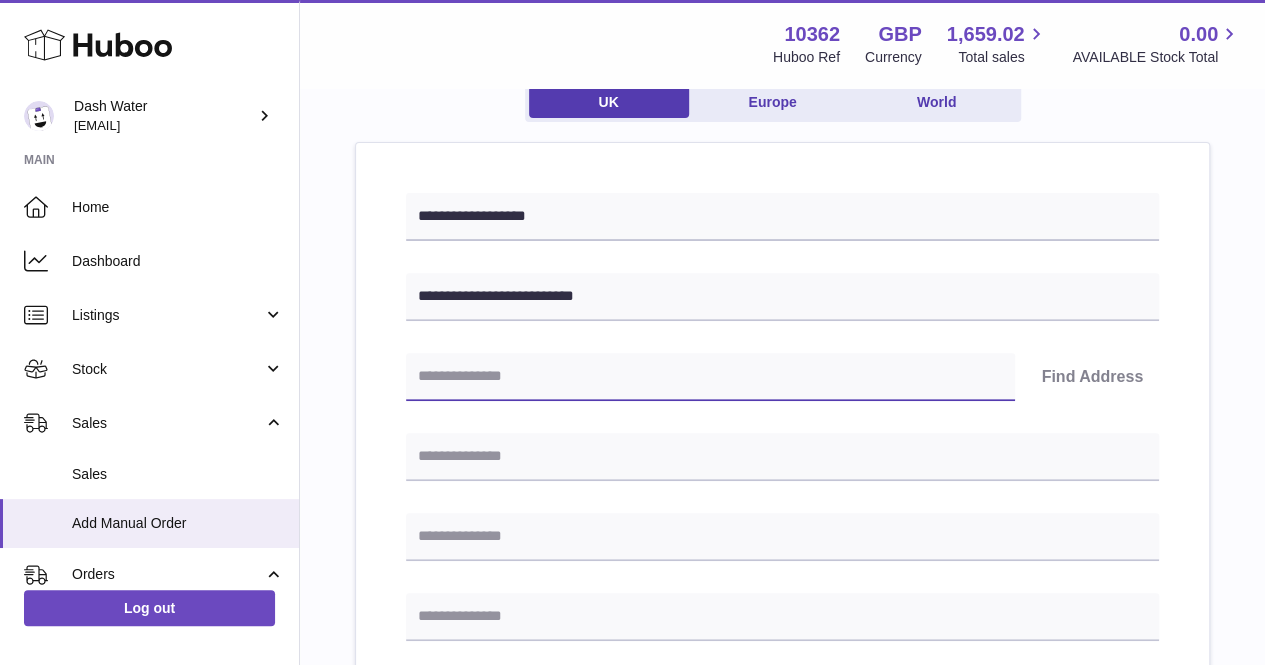 scroll, scrollTop: 300, scrollLeft: 0, axis: vertical 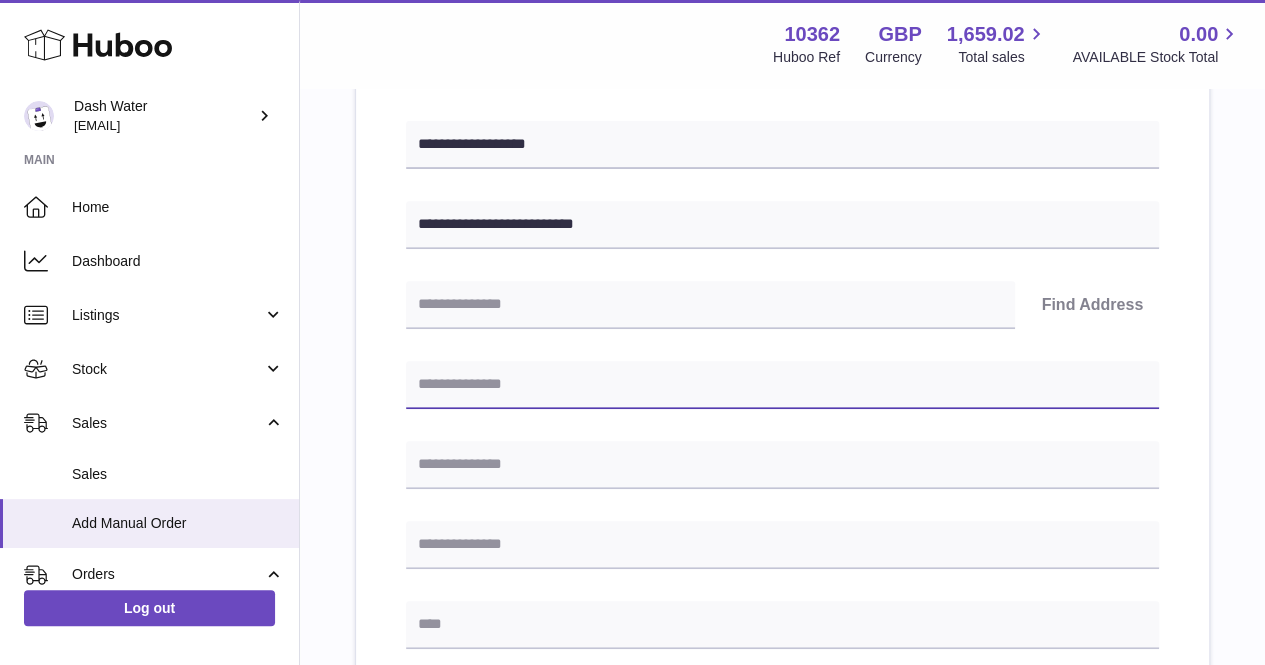 click at bounding box center [782, 385] 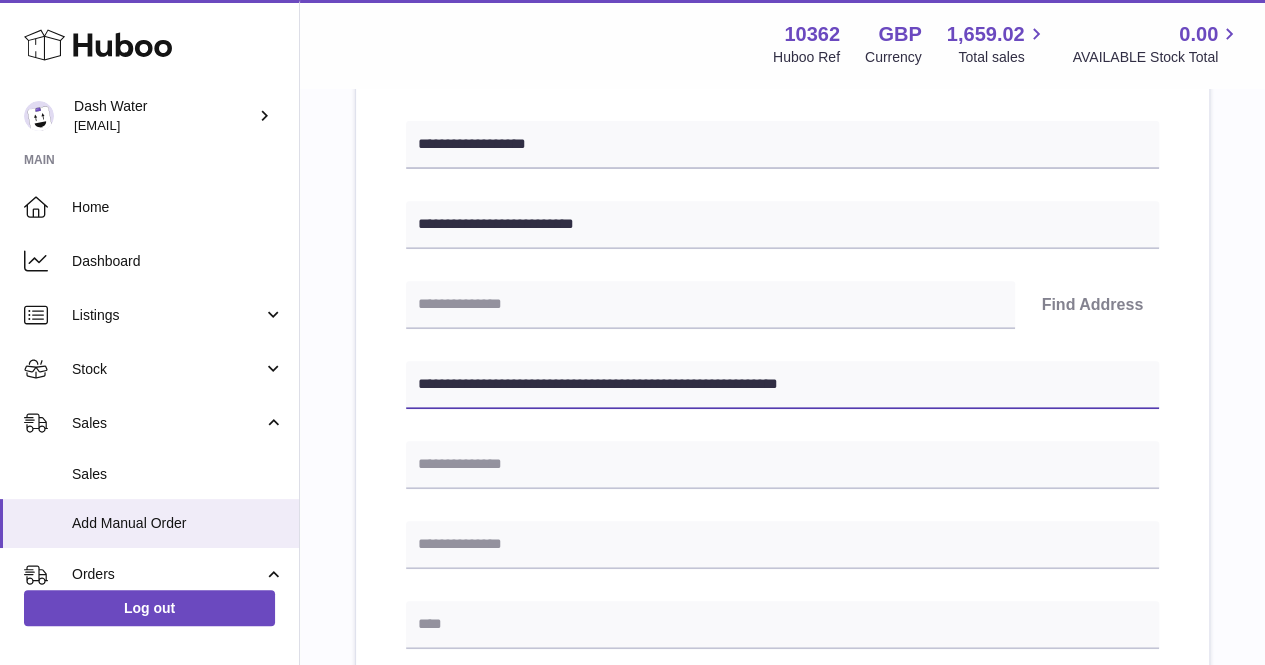 drag, startPoint x: 901, startPoint y: 346, endPoint x: 560, endPoint y: 347, distance: 341.00146 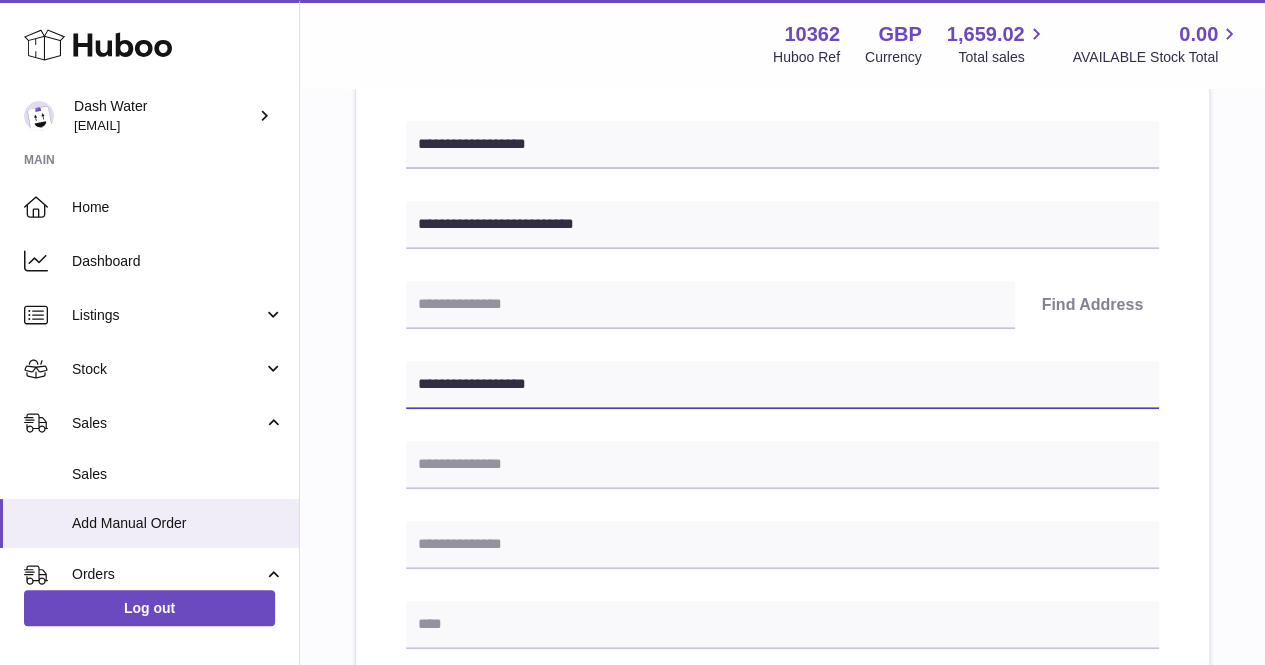 type on "**********" 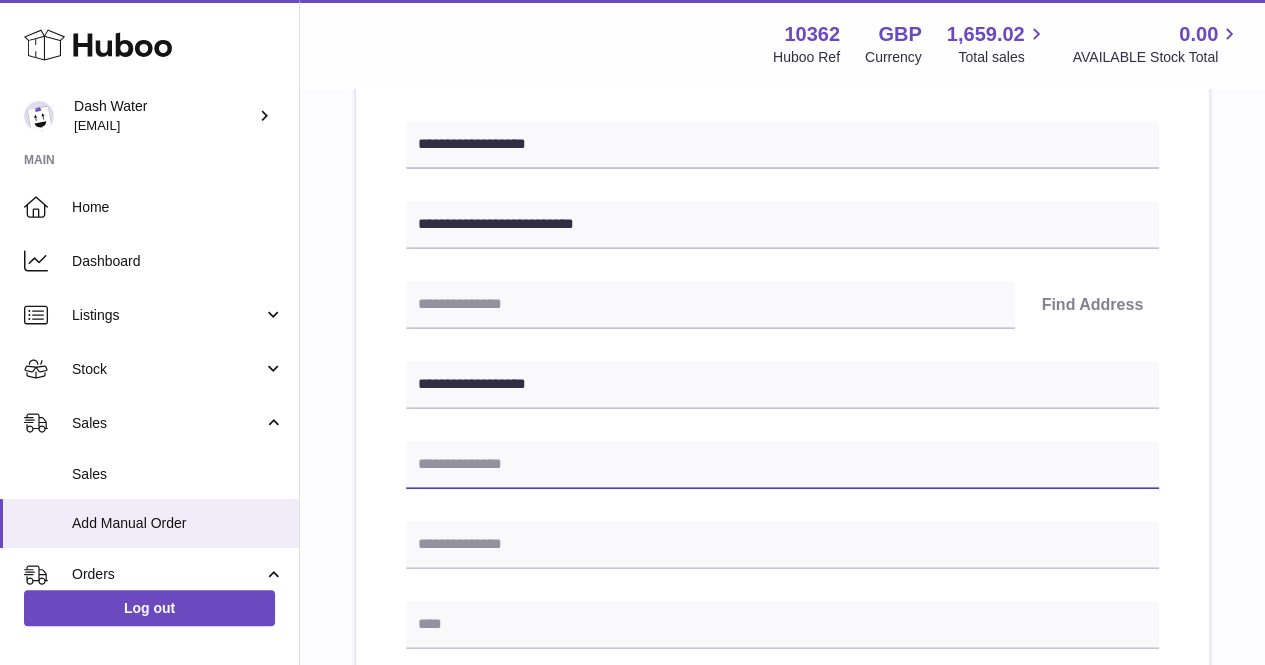 click at bounding box center [782, 465] 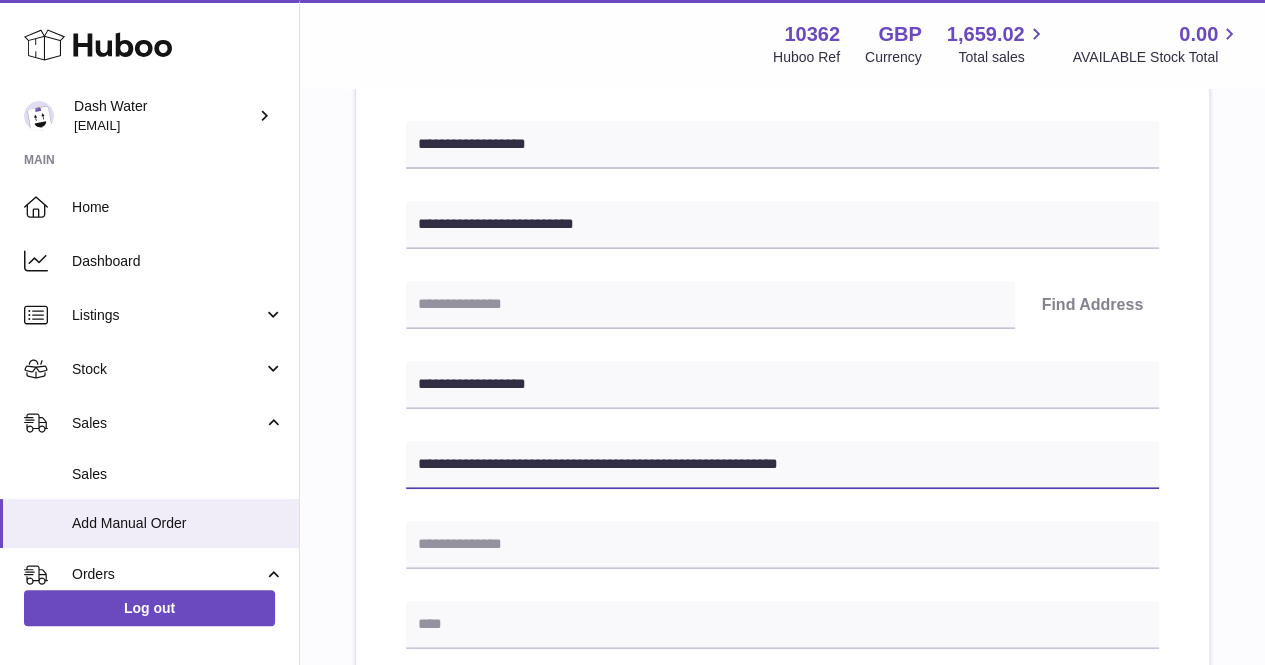 drag, startPoint x: 571, startPoint y: 421, endPoint x: 382, endPoint y: 407, distance: 189.5178 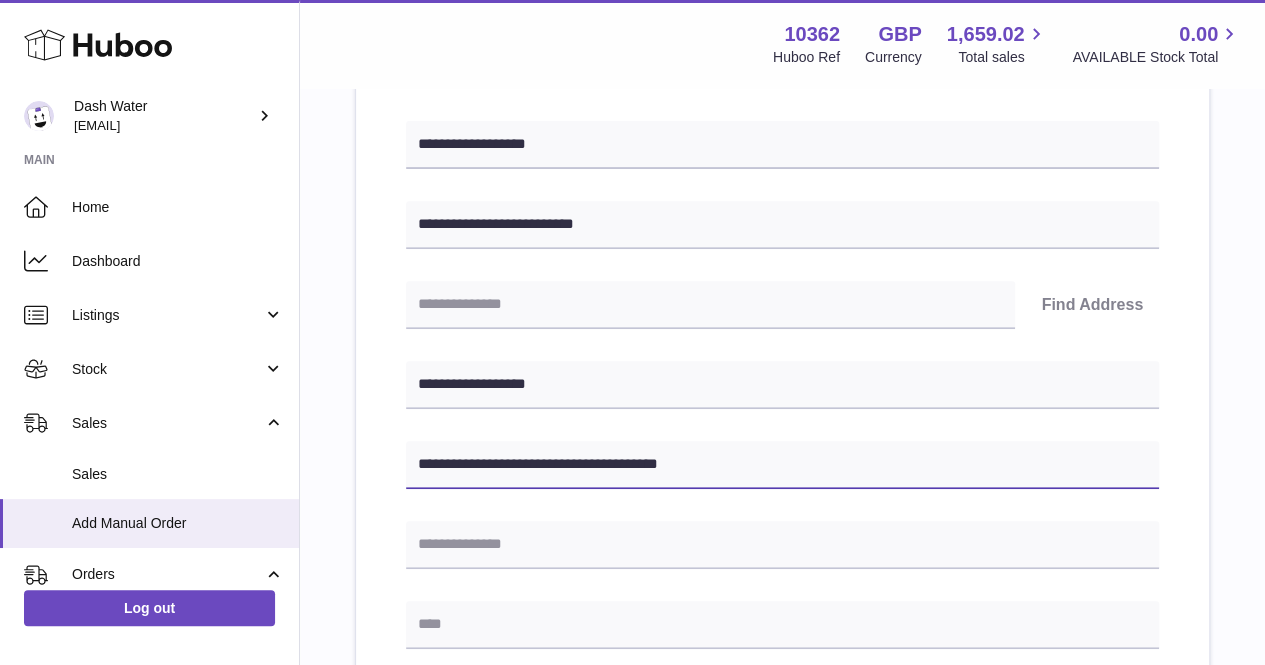 drag, startPoint x: 755, startPoint y: 415, endPoint x: 574, endPoint y: 395, distance: 182.10162 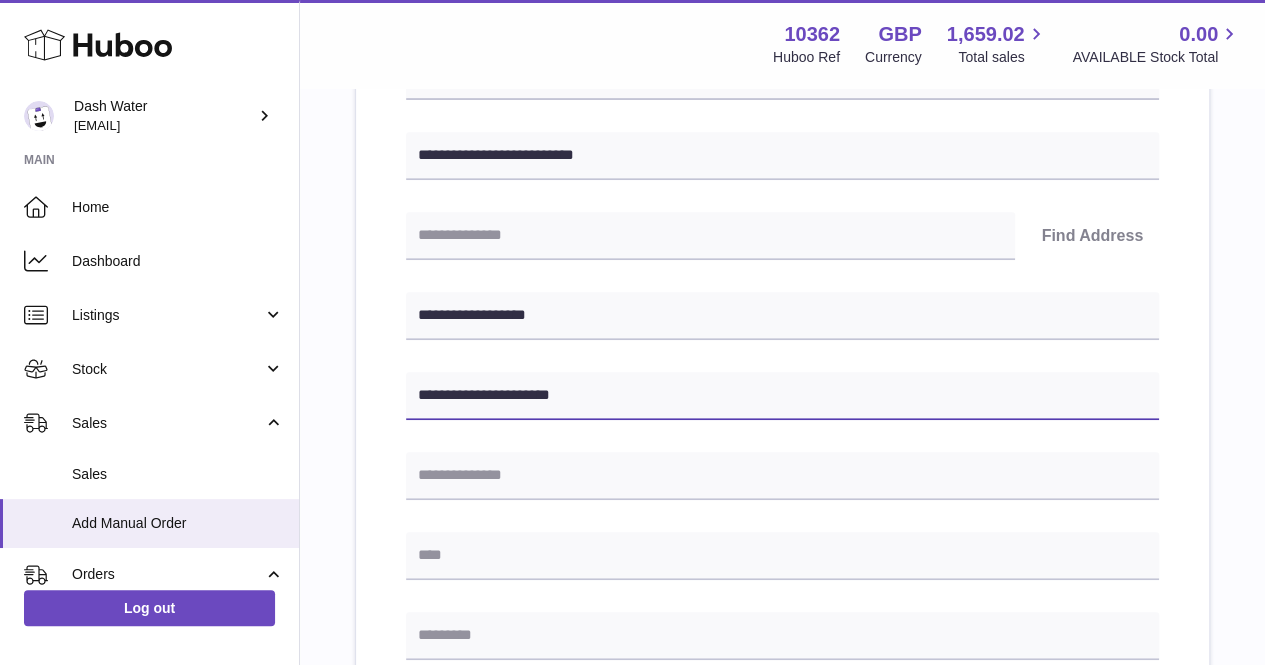 scroll, scrollTop: 400, scrollLeft: 0, axis: vertical 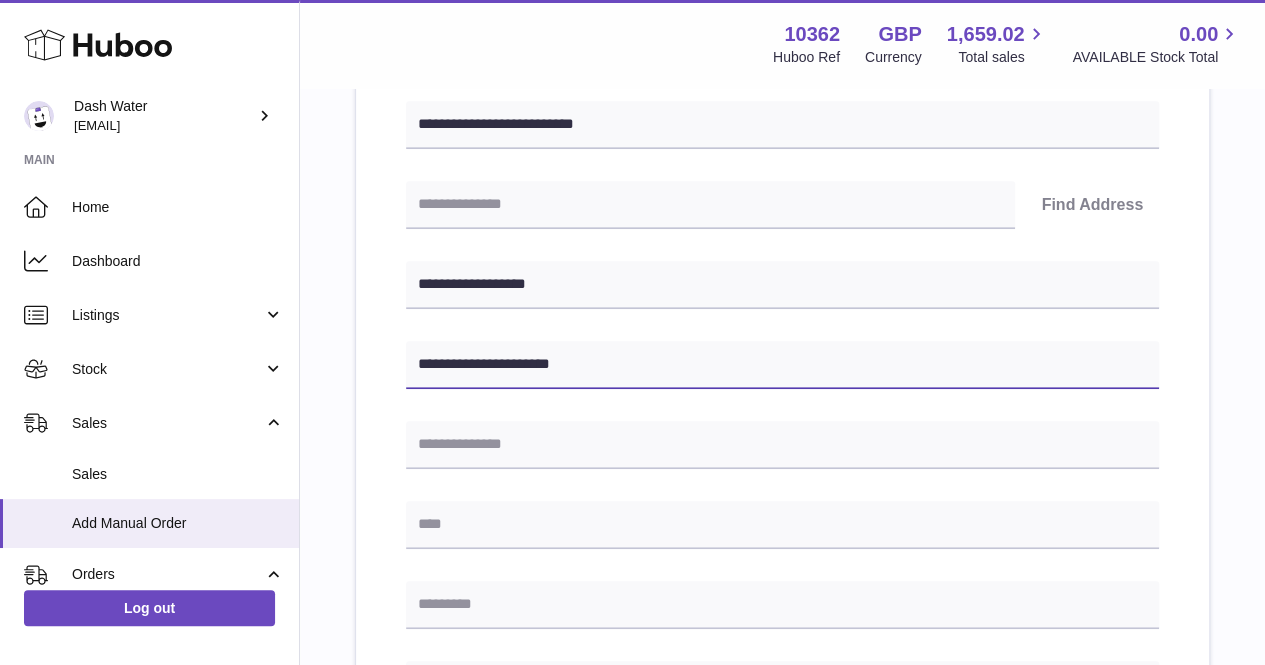 type on "**********" 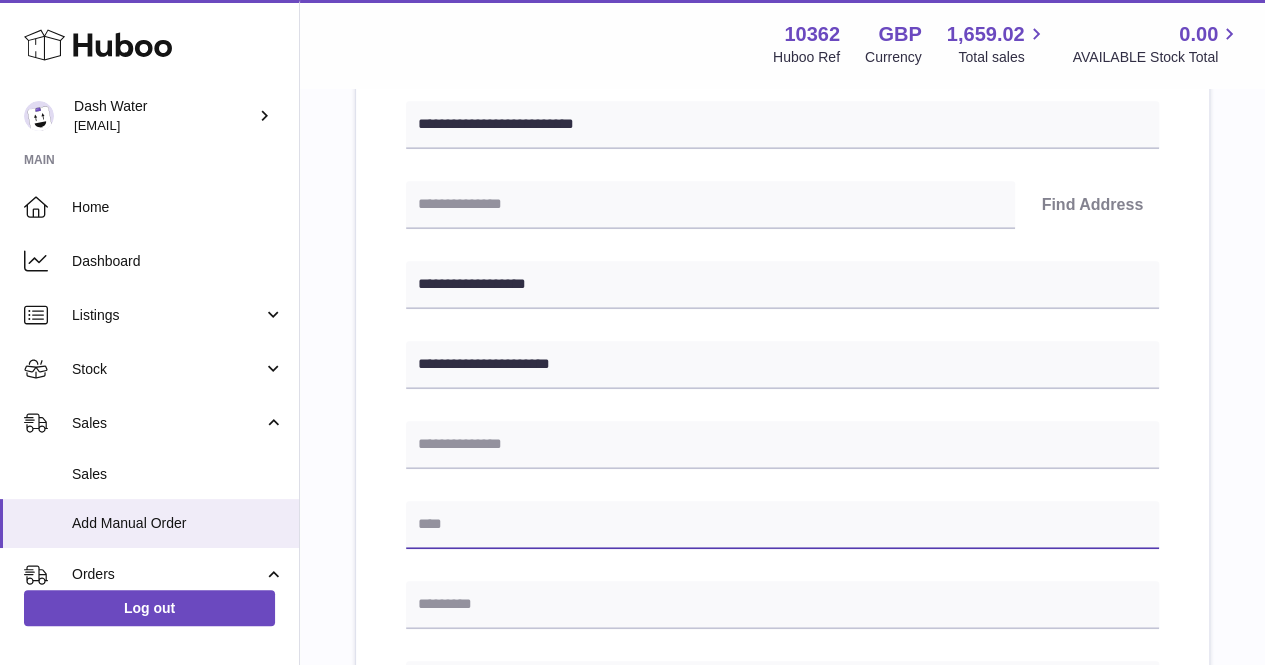 click at bounding box center [782, 525] 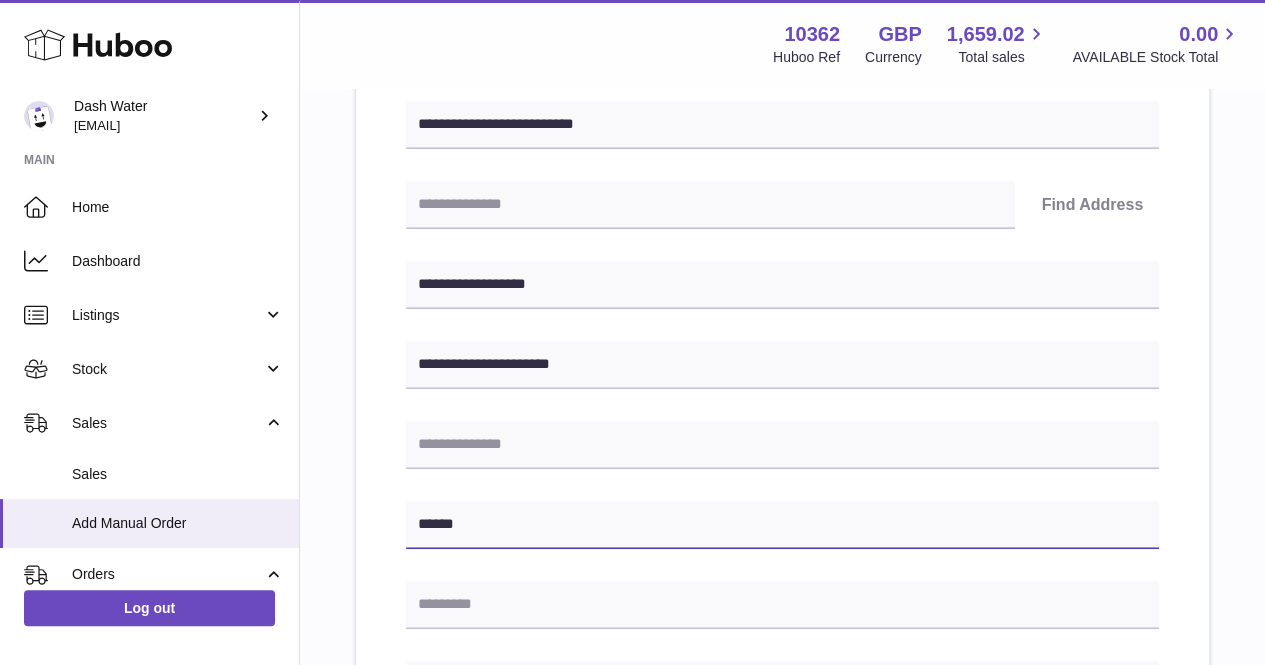 type on "******" 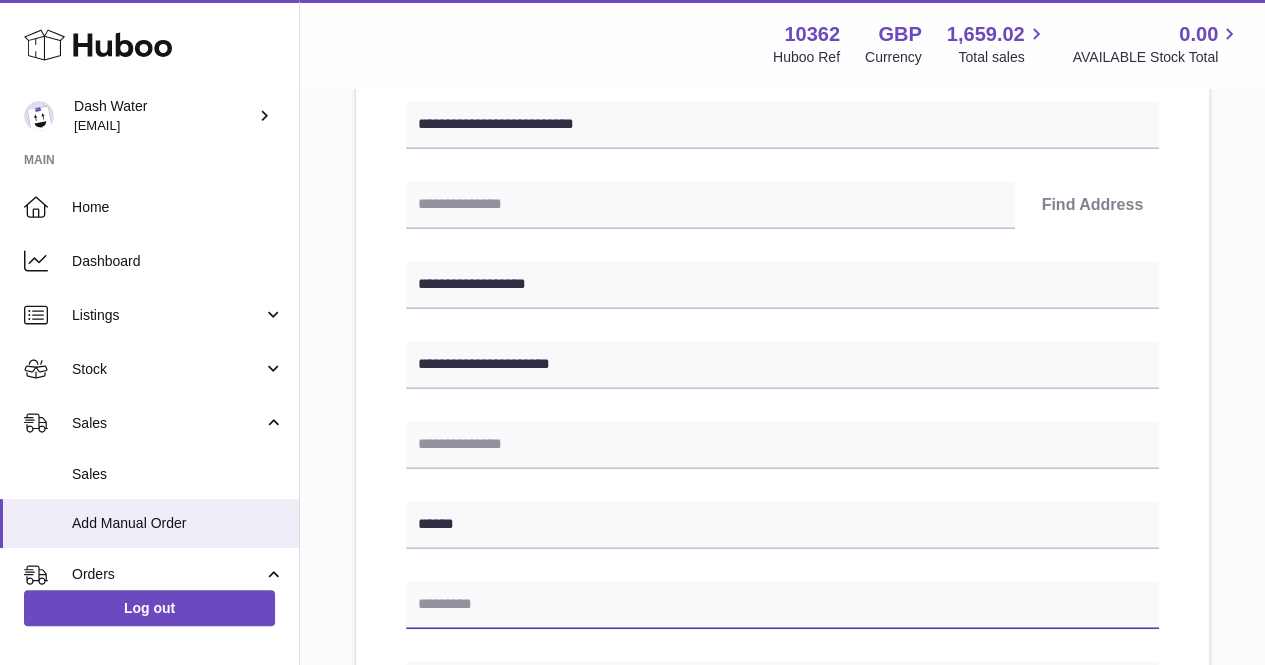 click at bounding box center [782, 605] 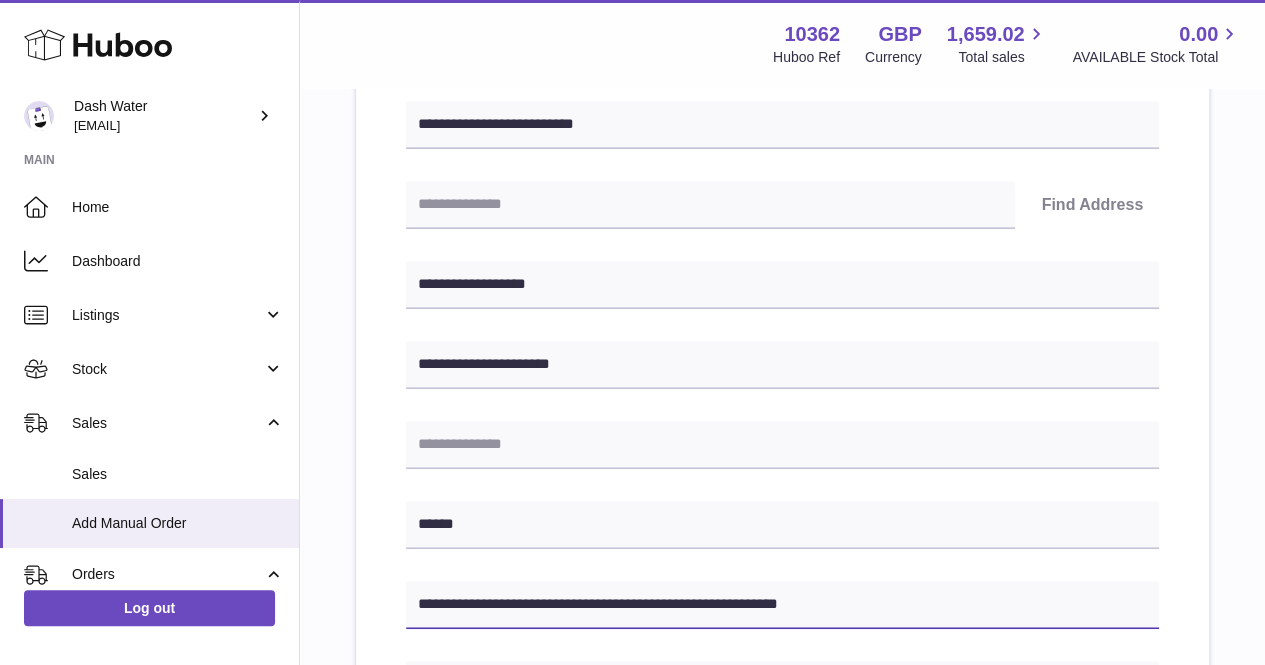 drag, startPoint x: 788, startPoint y: 557, endPoint x: 364, endPoint y: 523, distance: 425.36102 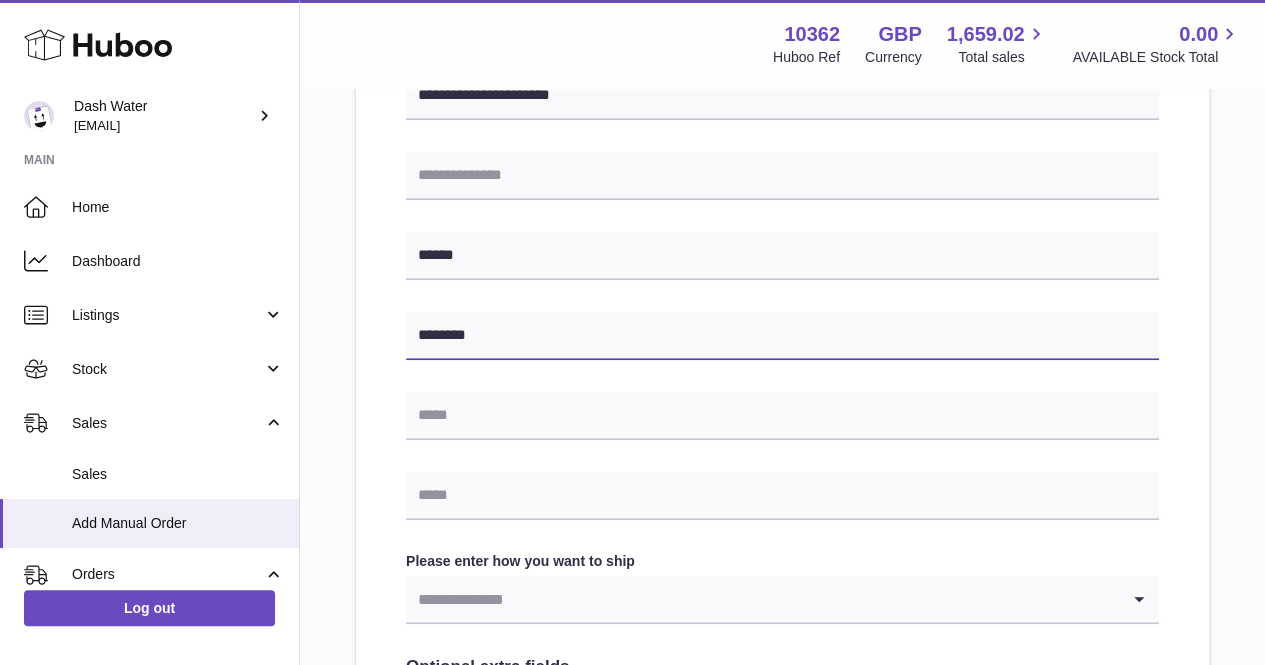 scroll, scrollTop: 700, scrollLeft: 0, axis: vertical 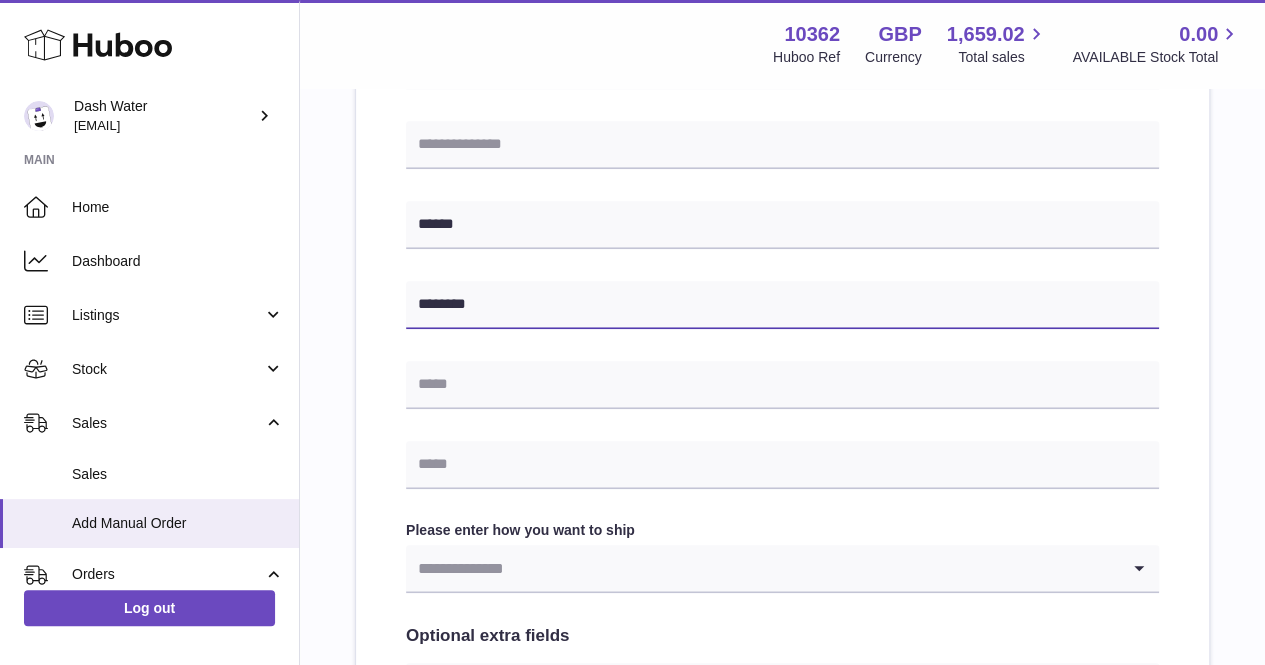 type on "********" 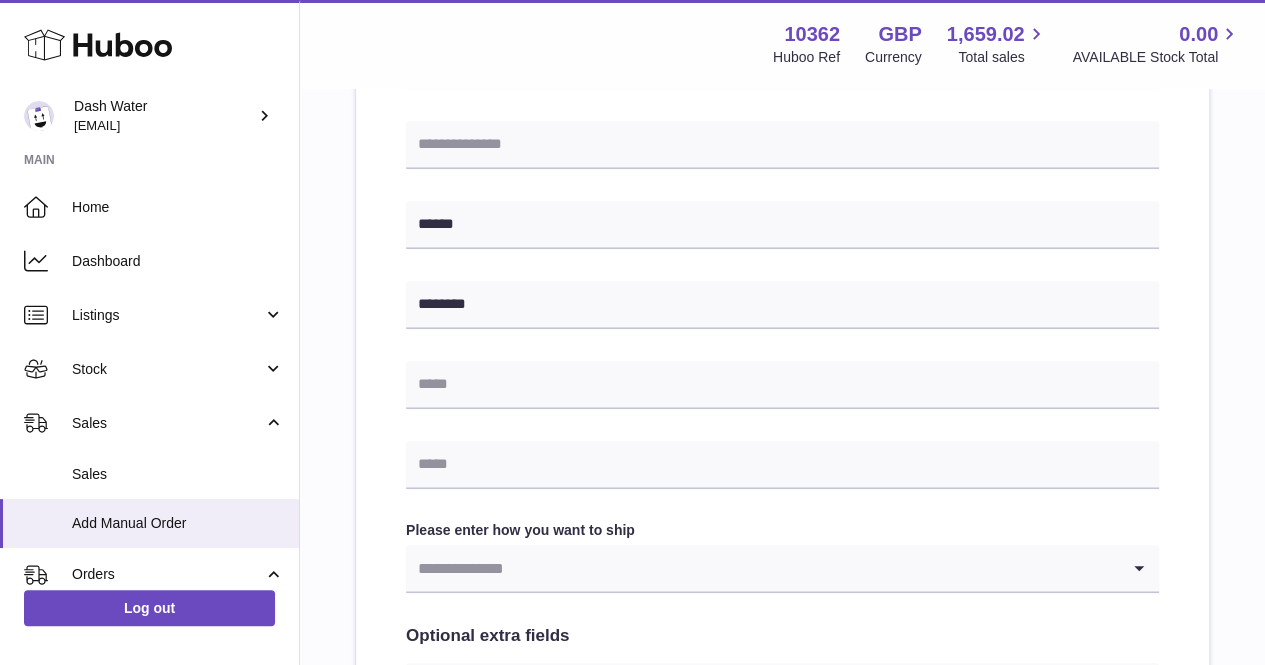 click on "**********" at bounding box center [782, 266] 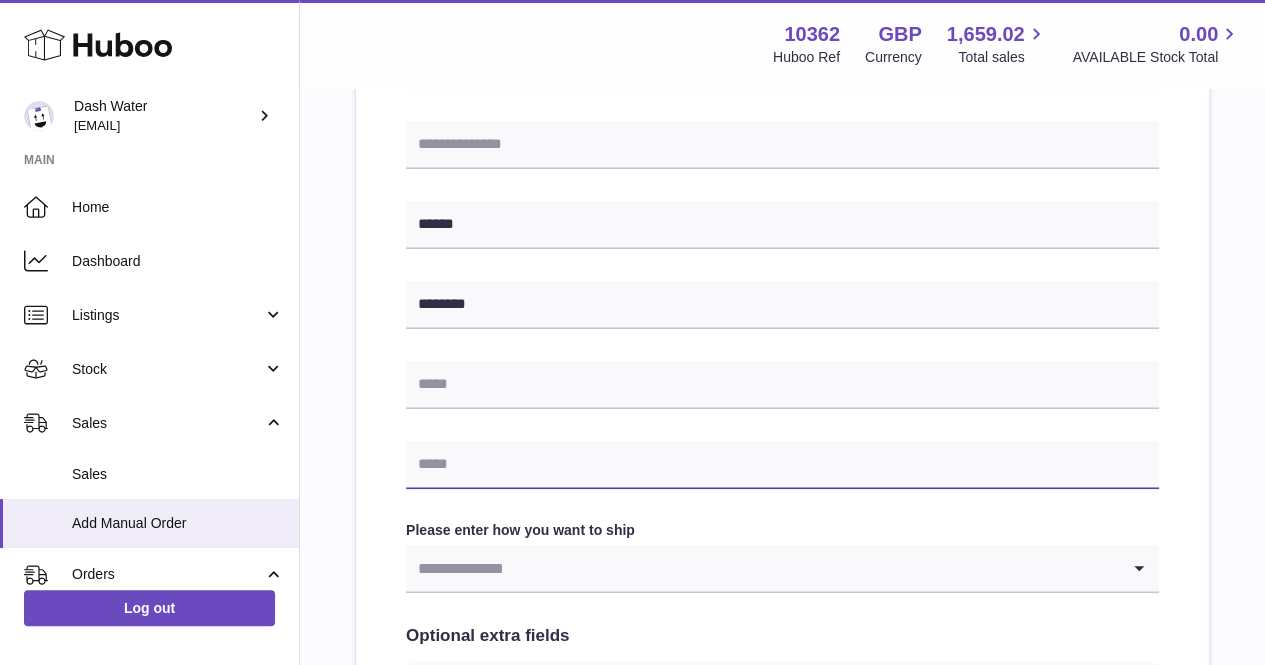 click at bounding box center [782, 465] 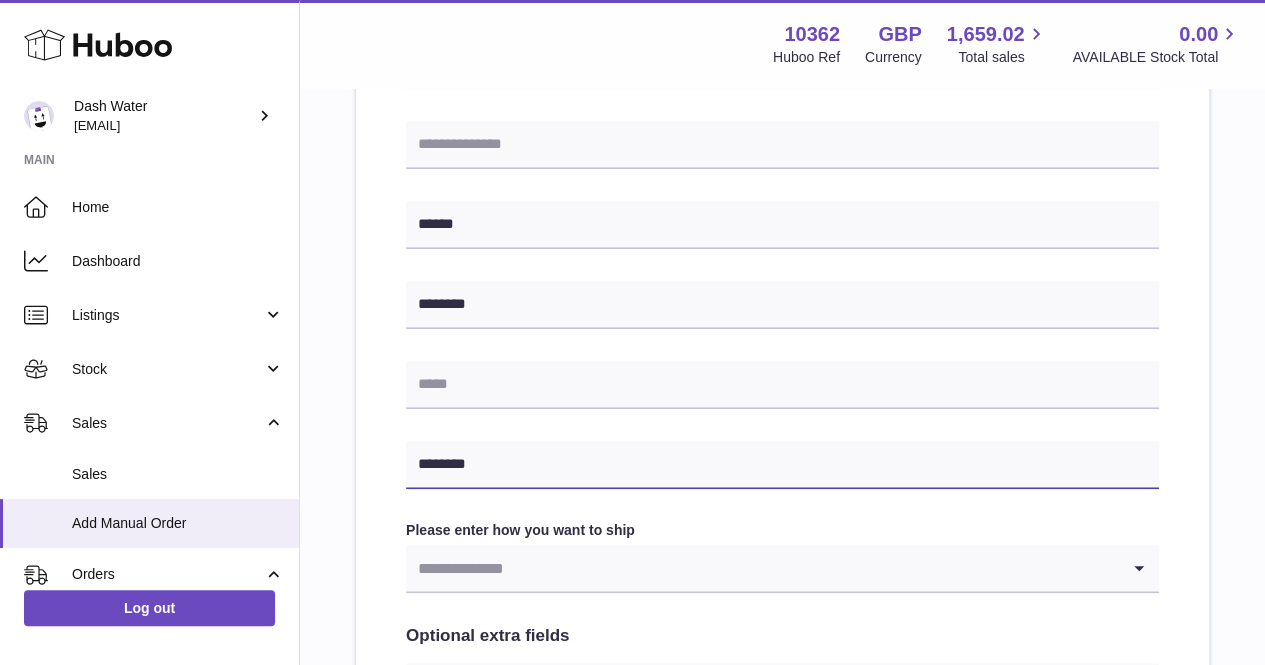 type on "**********" 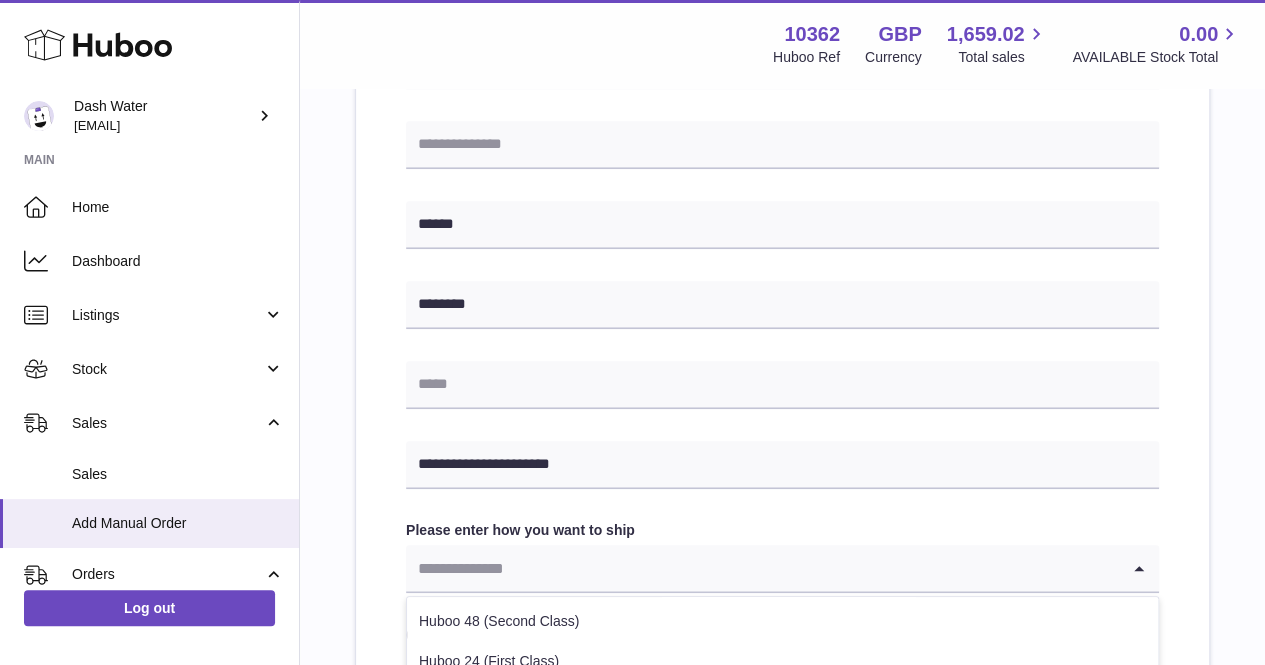 click at bounding box center (762, 568) 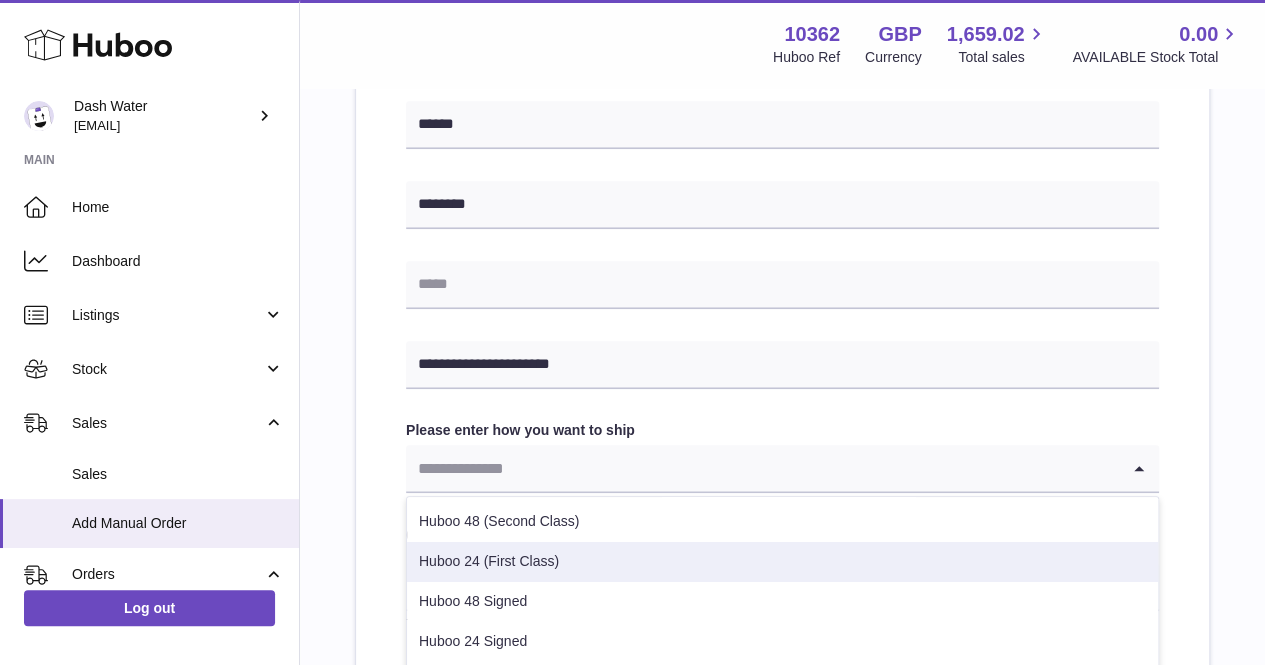 scroll, scrollTop: 100, scrollLeft: 0, axis: vertical 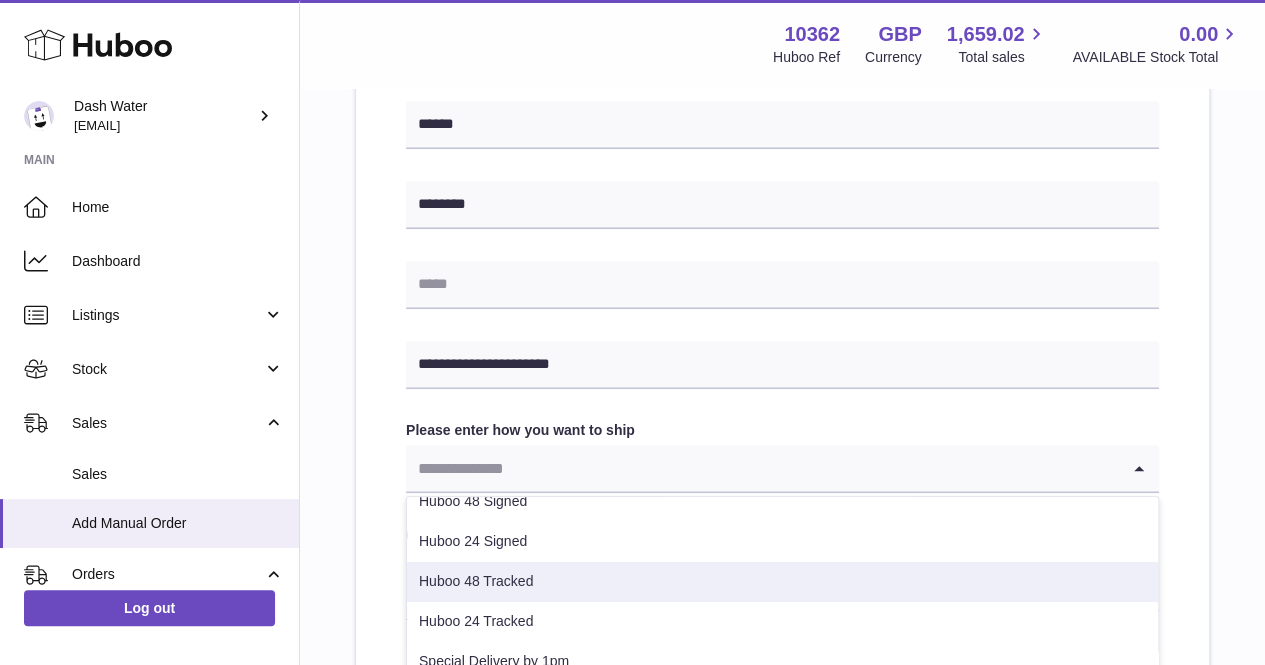 click on "Huboo 48 Tracked" at bounding box center [782, 582] 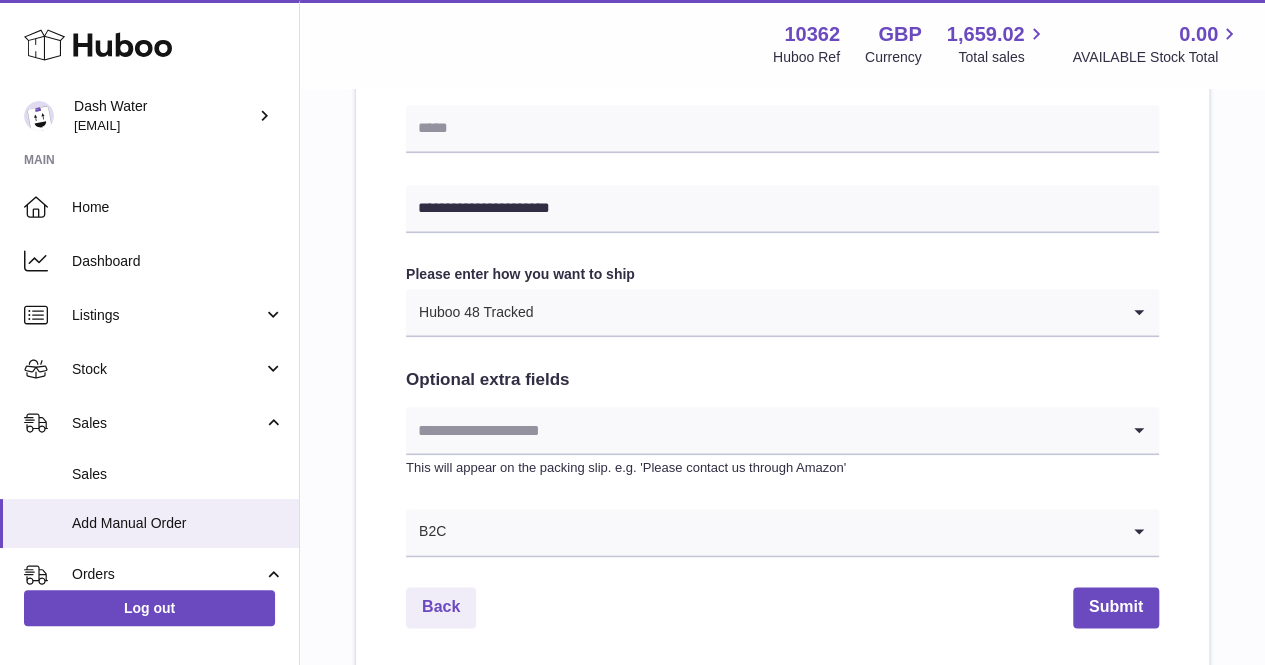 scroll, scrollTop: 1000, scrollLeft: 0, axis: vertical 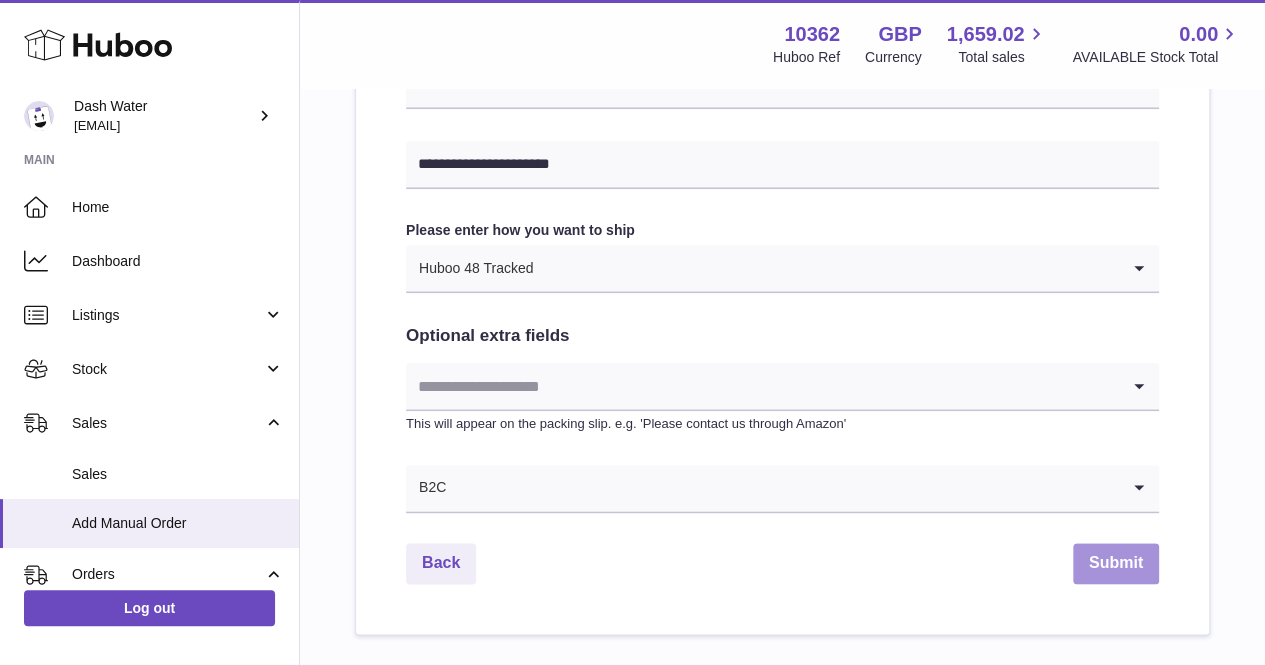 click on "Submit" at bounding box center (1116, 563) 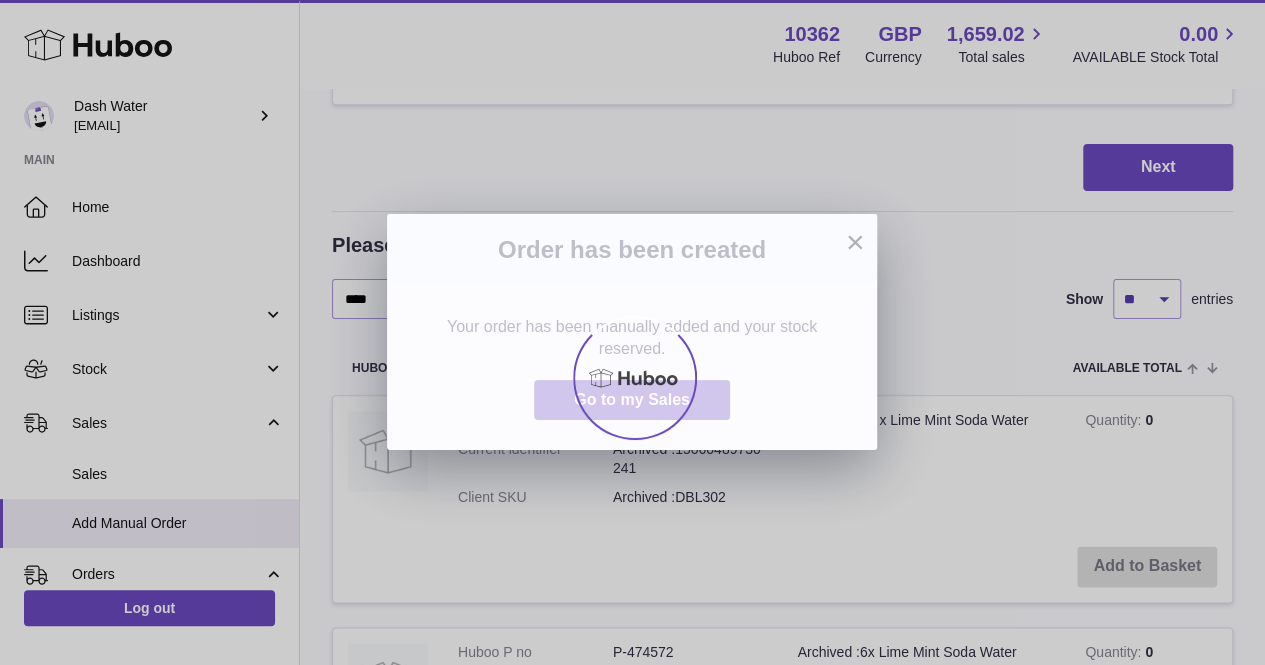 scroll, scrollTop: 0, scrollLeft: 0, axis: both 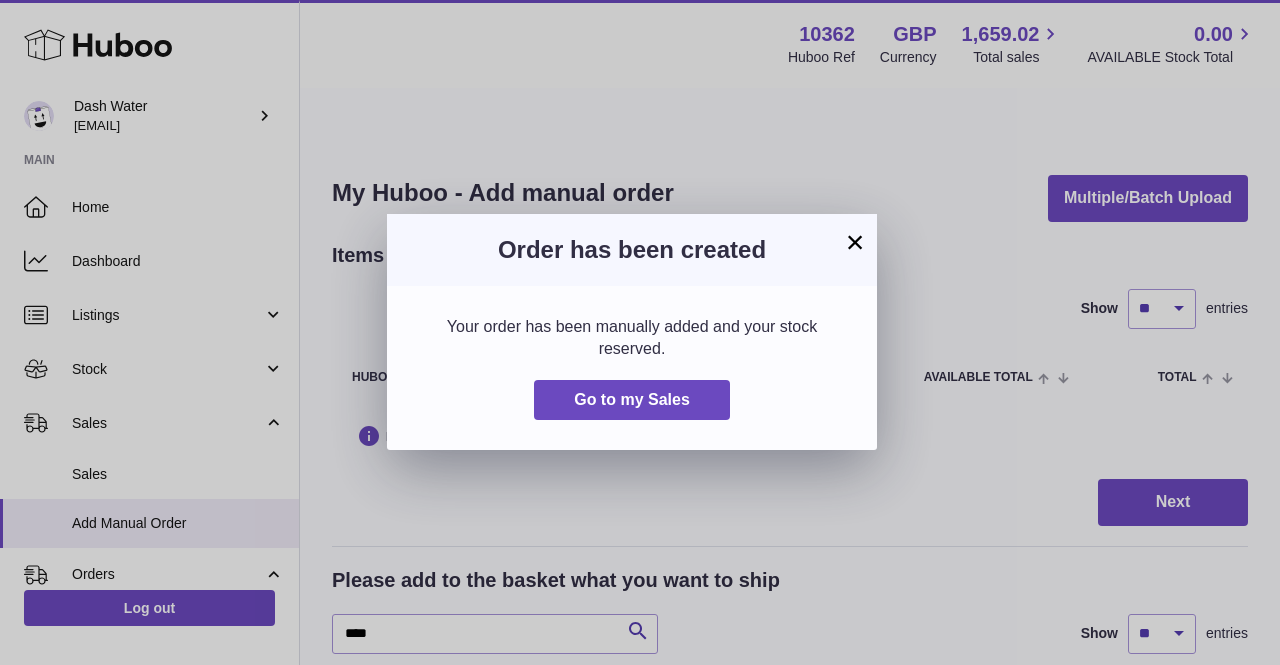 drag, startPoint x: 853, startPoint y: 229, endPoint x: 810, endPoint y: 293, distance: 77.10383 